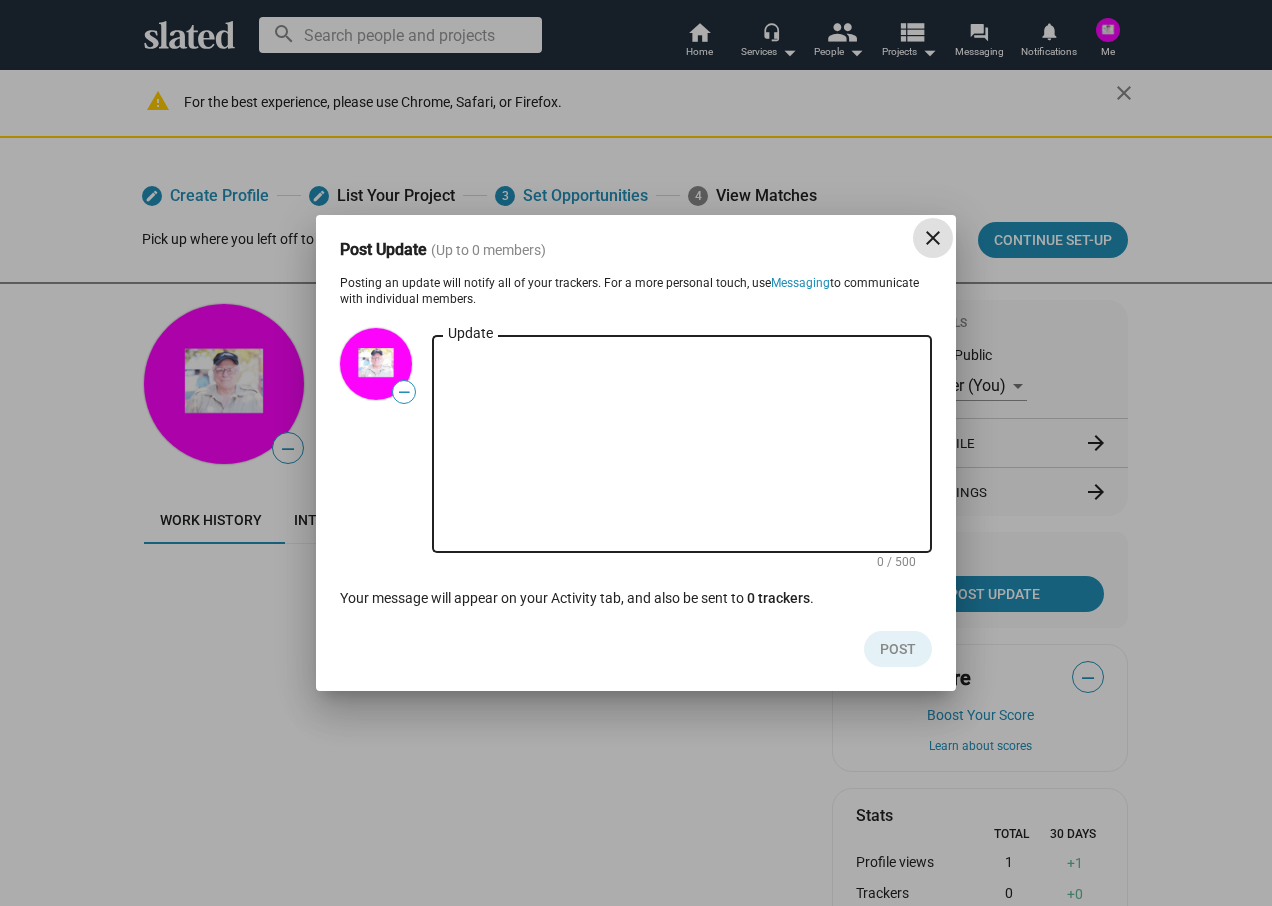 scroll, scrollTop: 0, scrollLeft: 0, axis: both 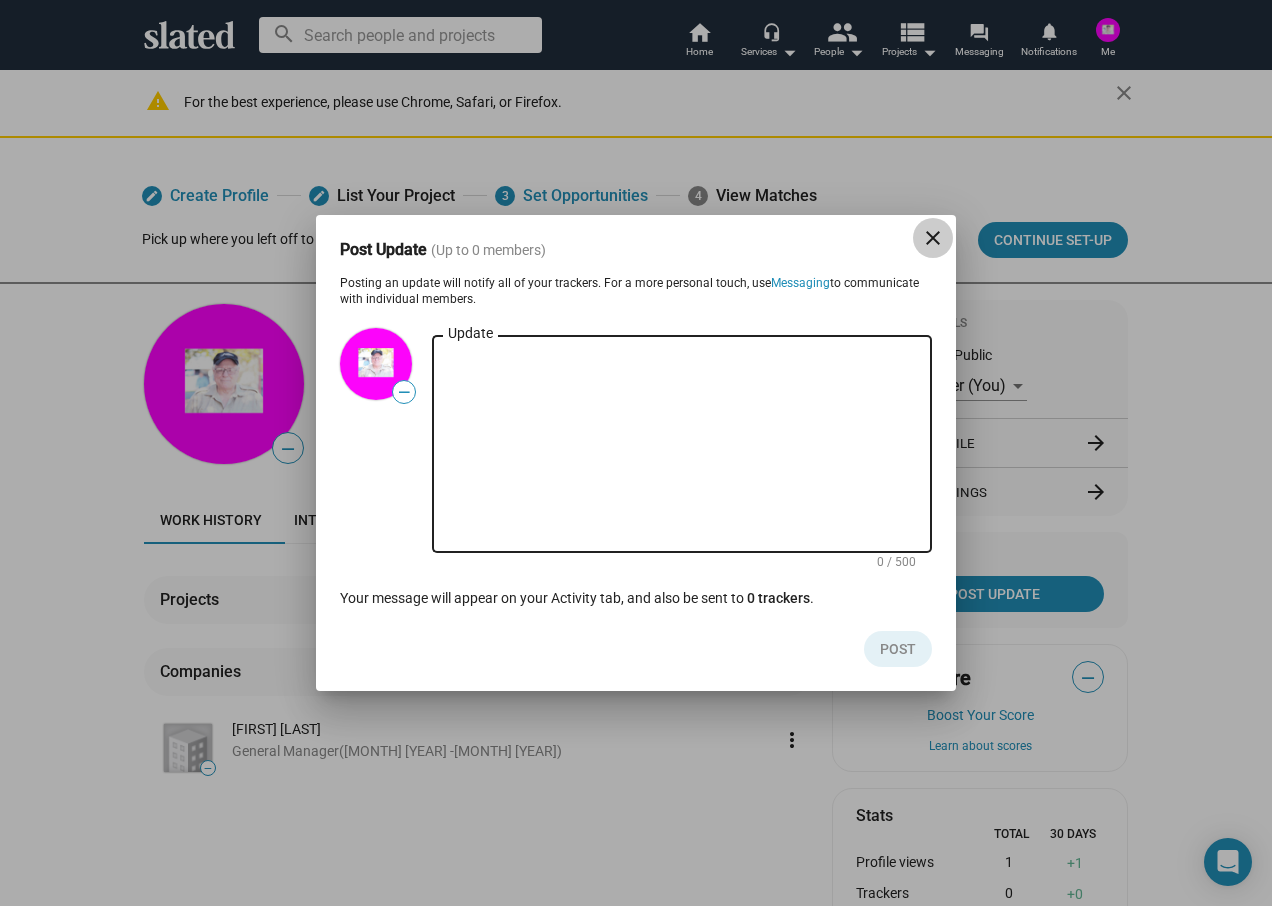 click on "close" at bounding box center (933, 238) 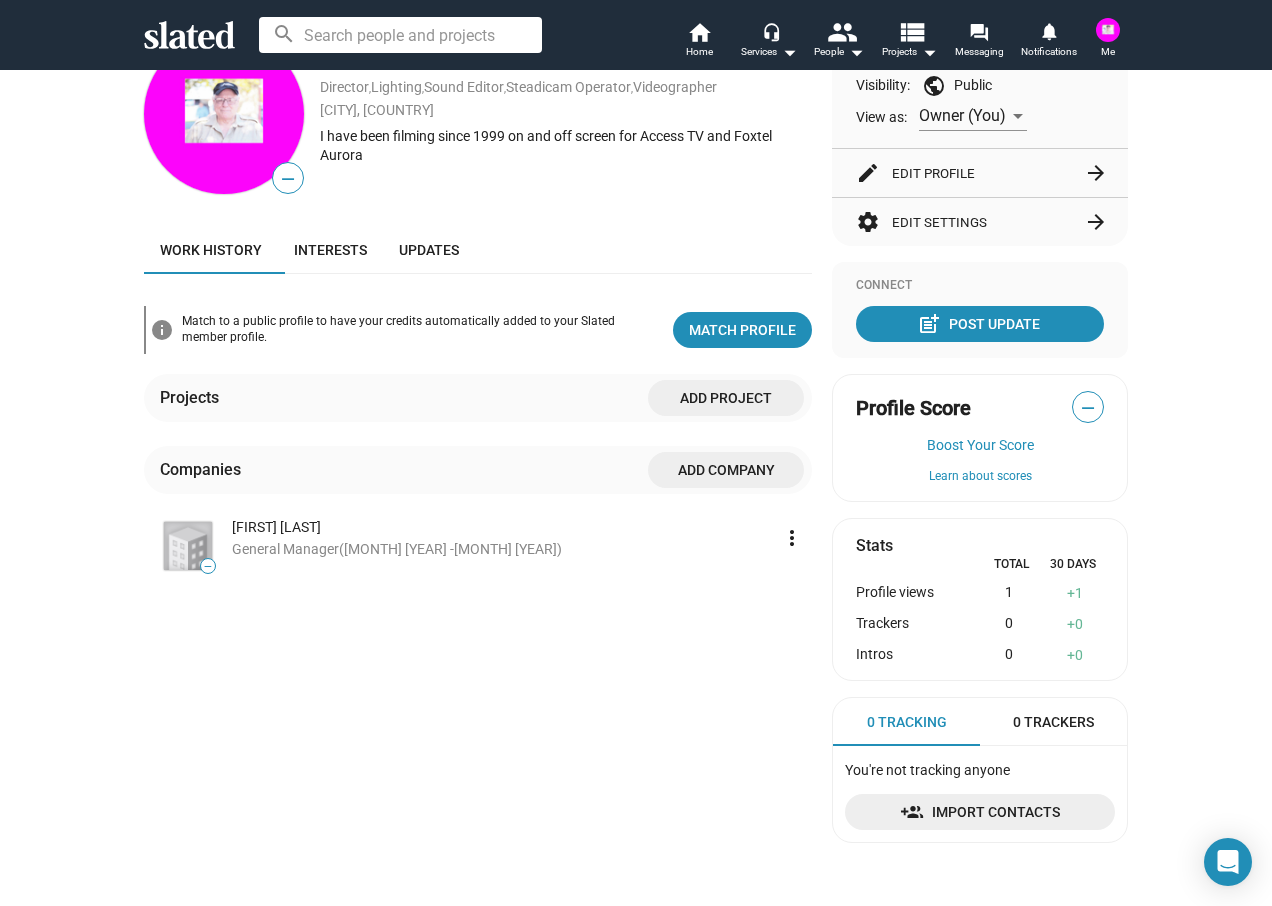 scroll, scrollTop: 199, scrollLeft: 0, axis: vertical 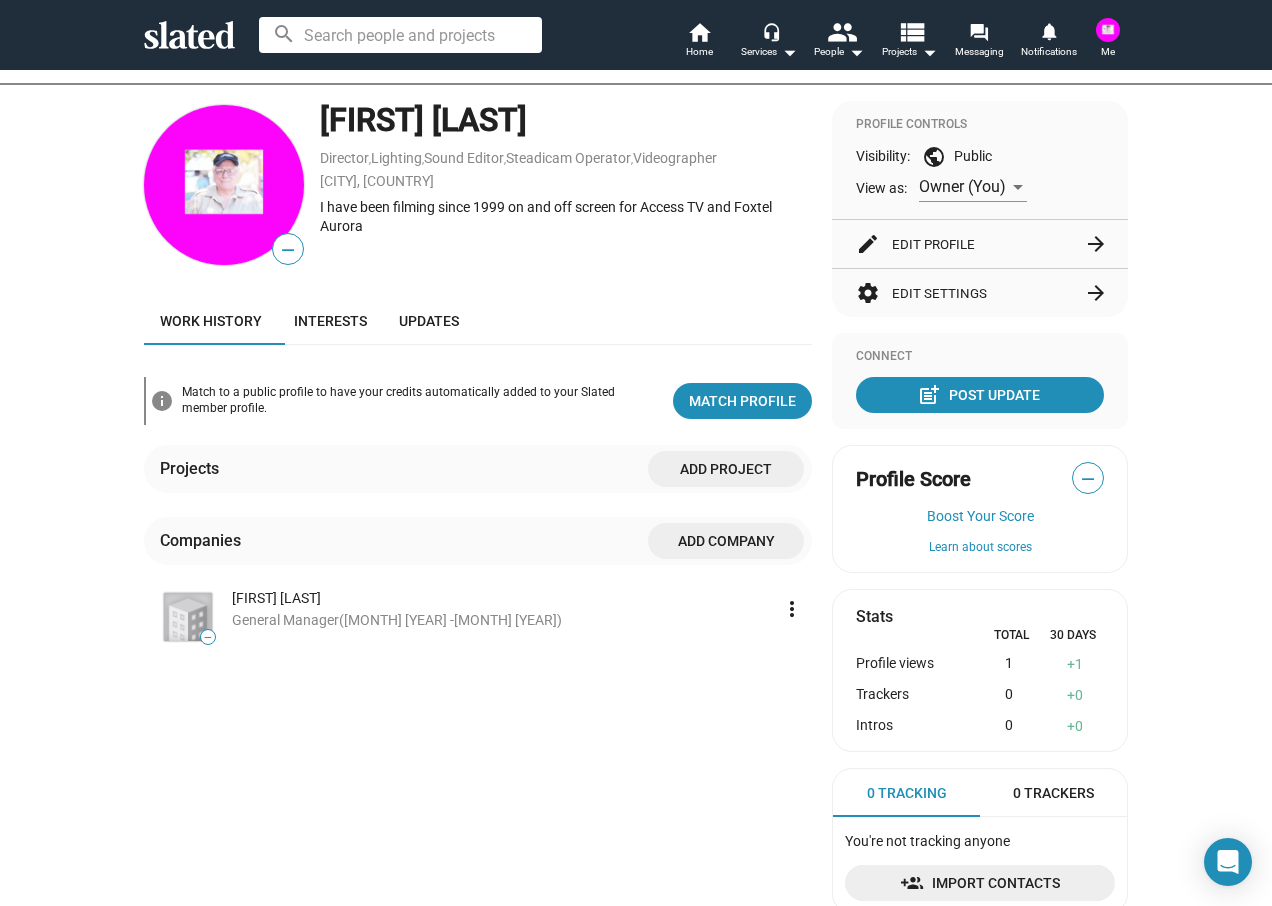 click on "Add Company" at bounding box center [726, 541] 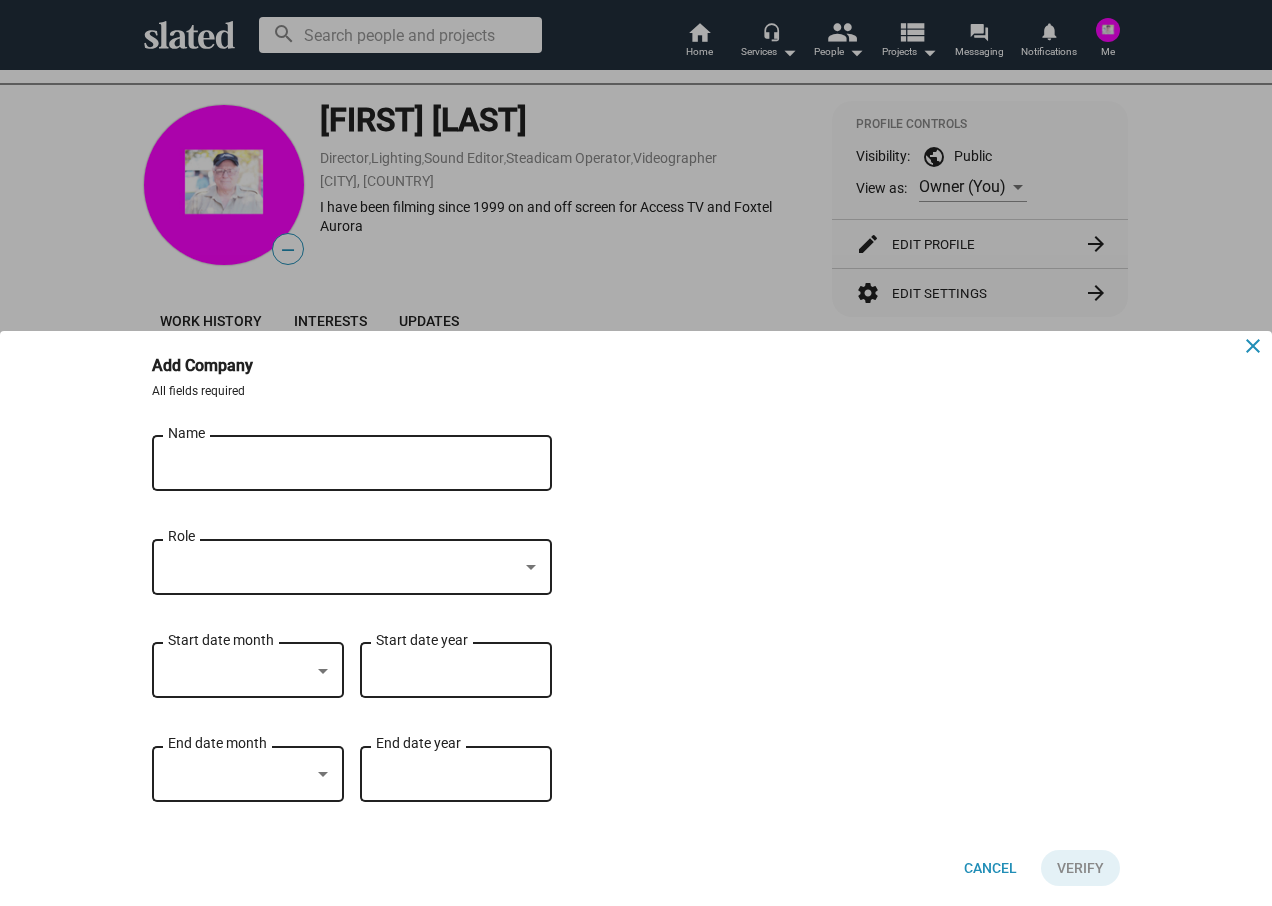 click on "close" at bounding box center (1253, 346) 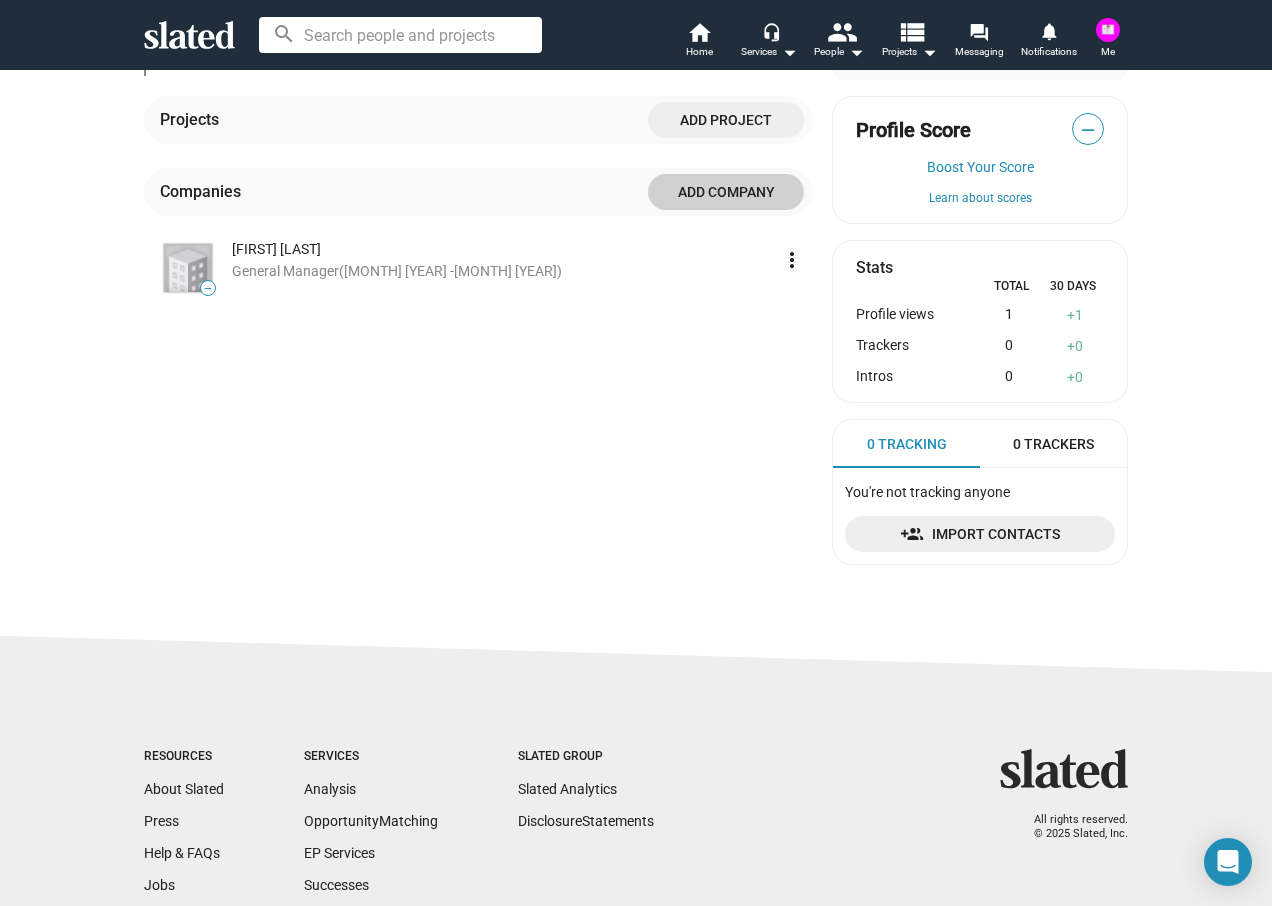 scroll, scrollTop: 499, scrollLeft: 0, axis: vertical 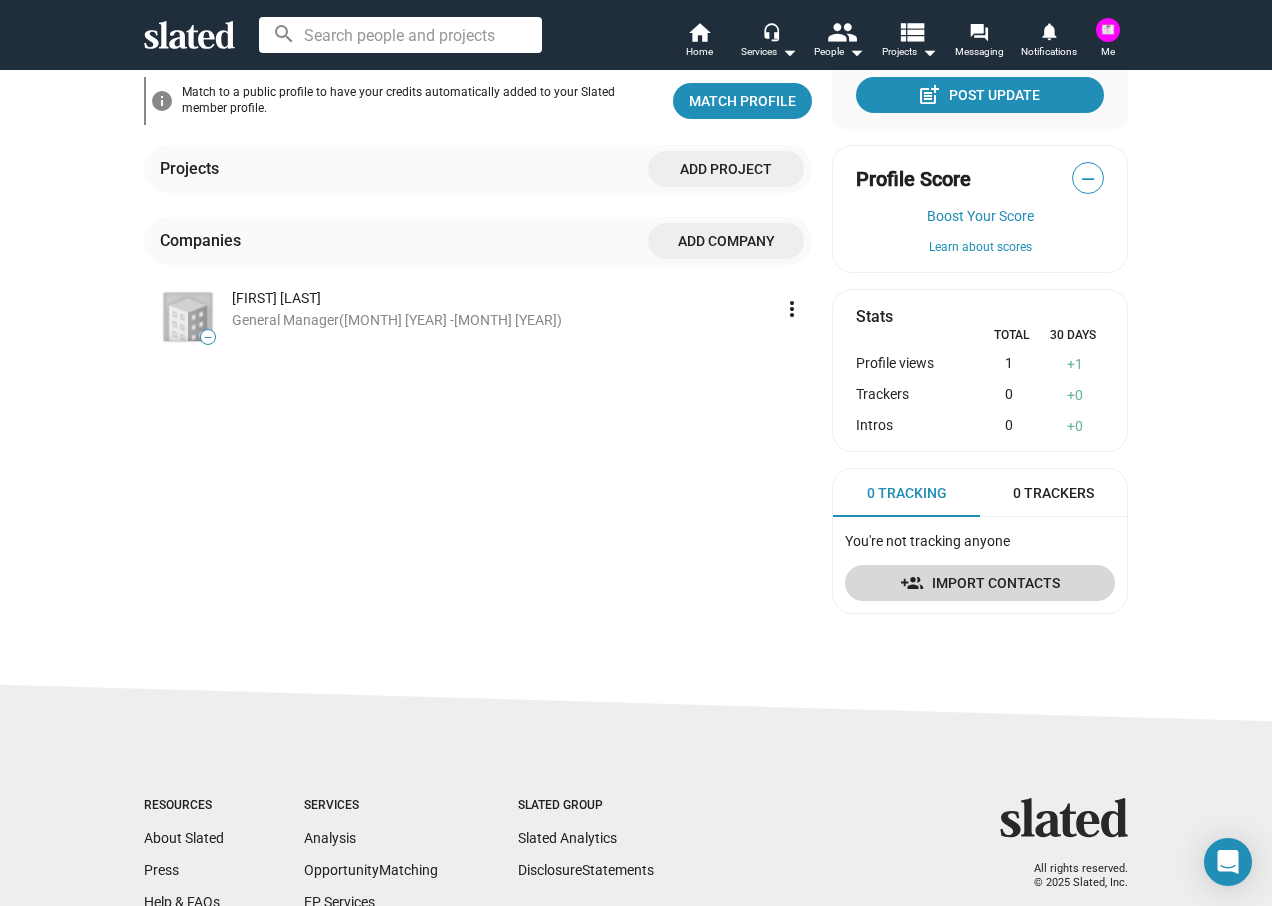 click on "Import Contacts" at bounding box center (980, 583) 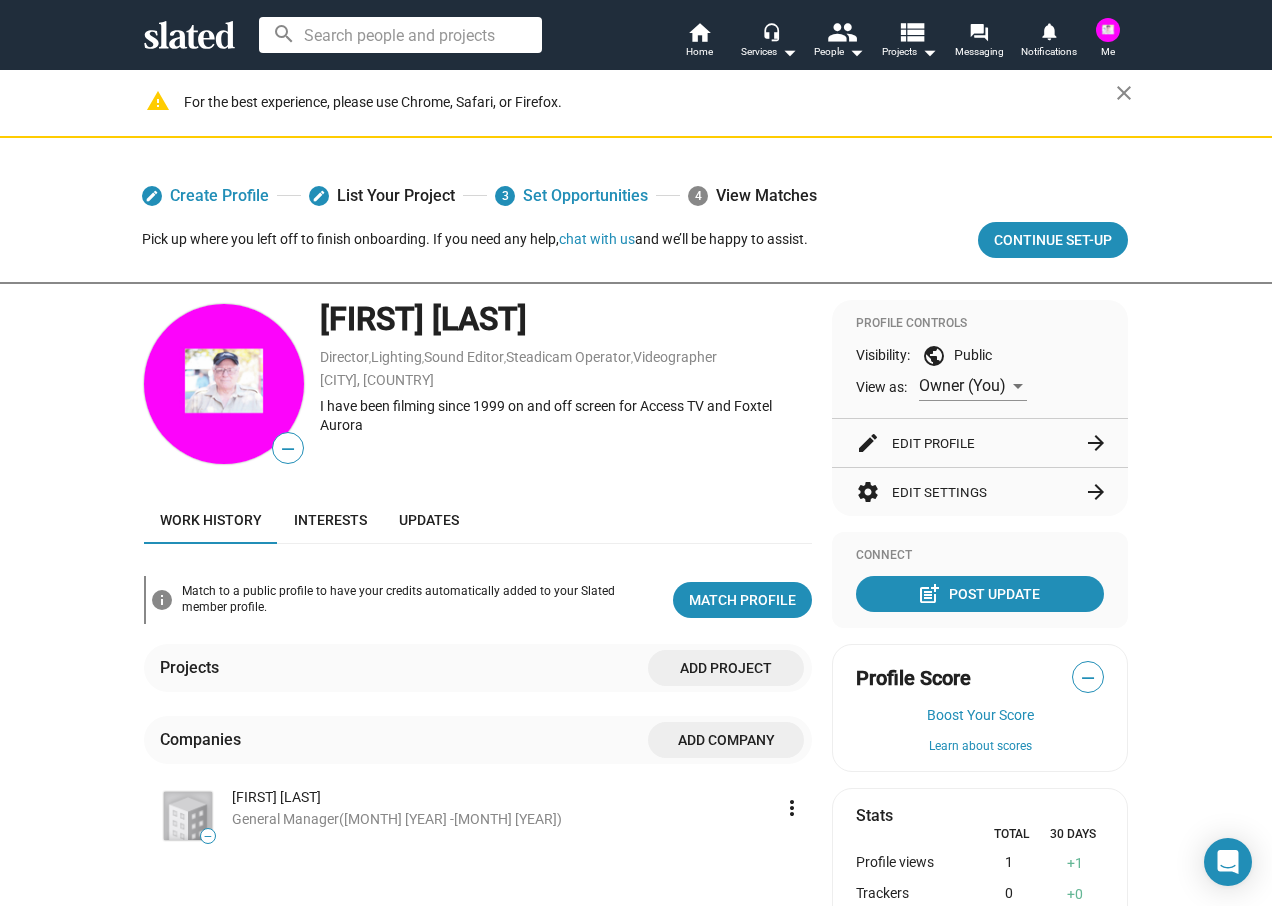 drag, startPoint x: 1, startPoint y: 0, endPoint x: 29, endPoint y: 179, distance: 181.17671 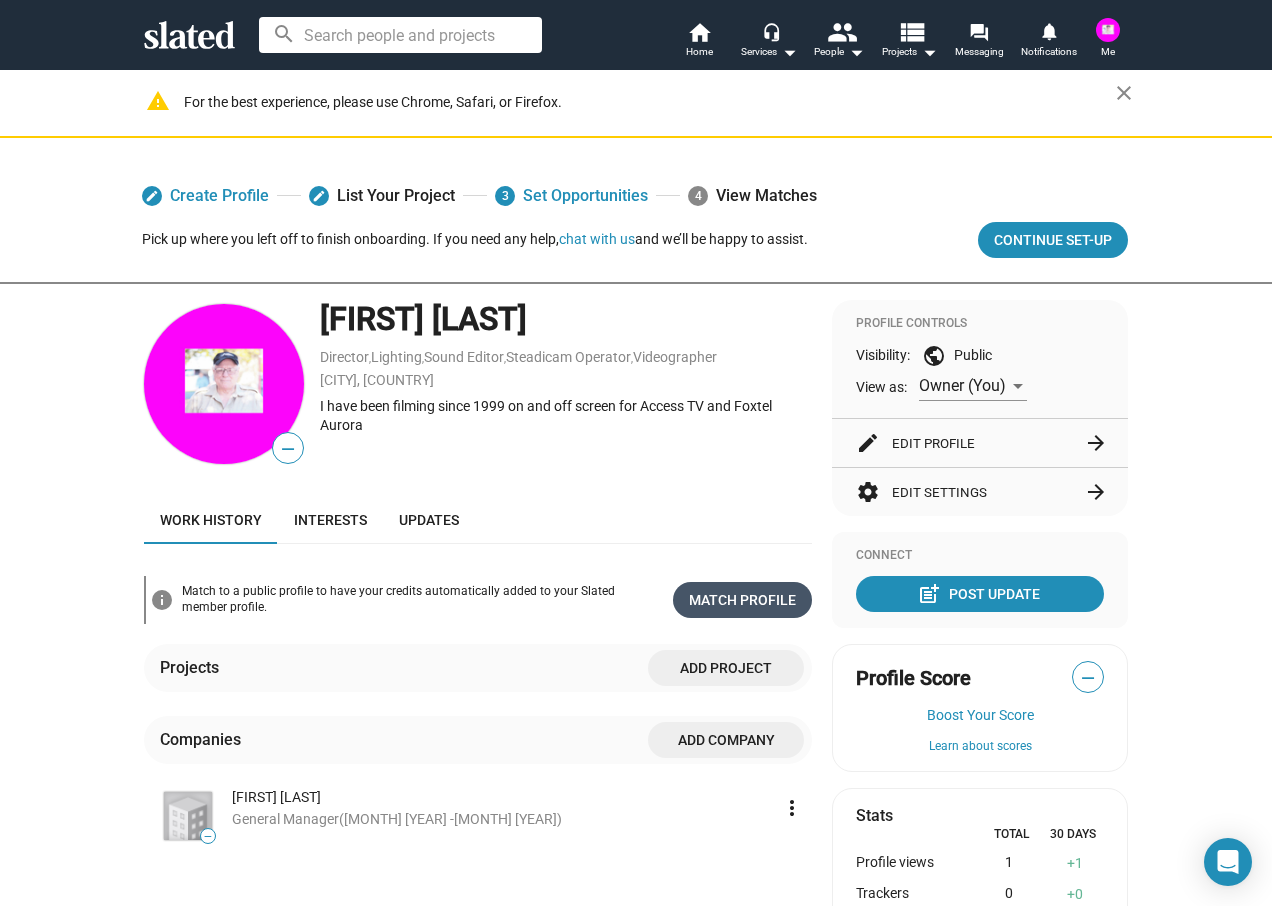click on "Match Profile" at bounding box center [742, 600] 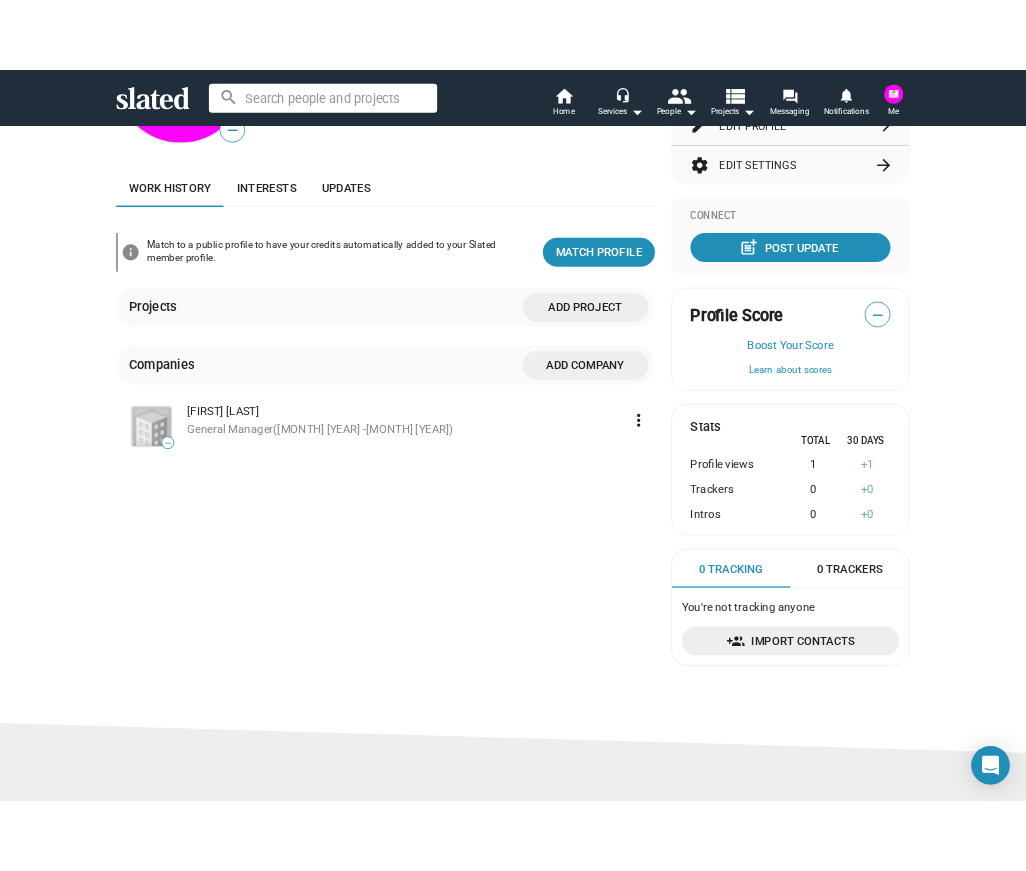 scroll, scrollTop: 400, scrollLeft: 0, axis: vertical 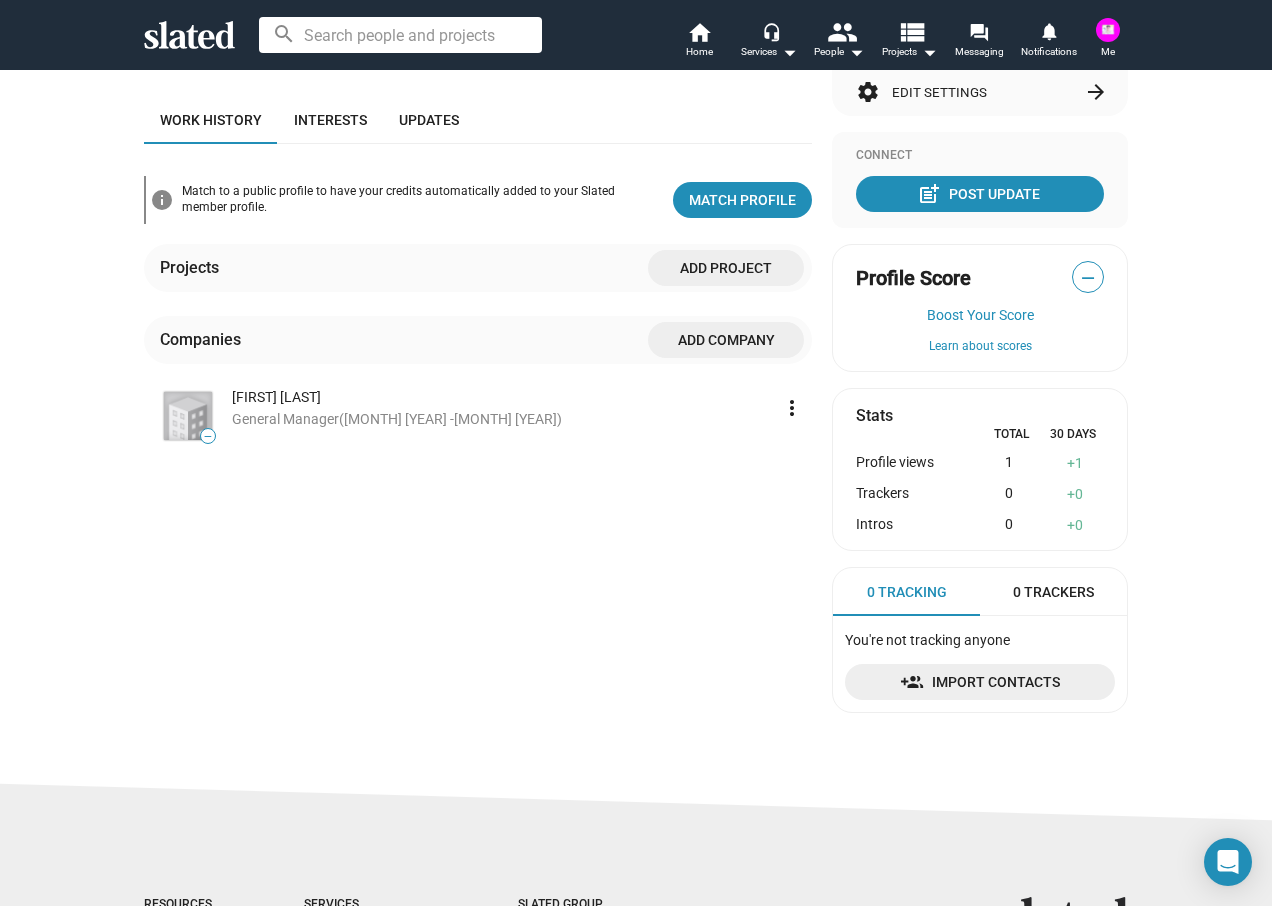 click on "0 Trackers" at bounding box center (1053, 592) 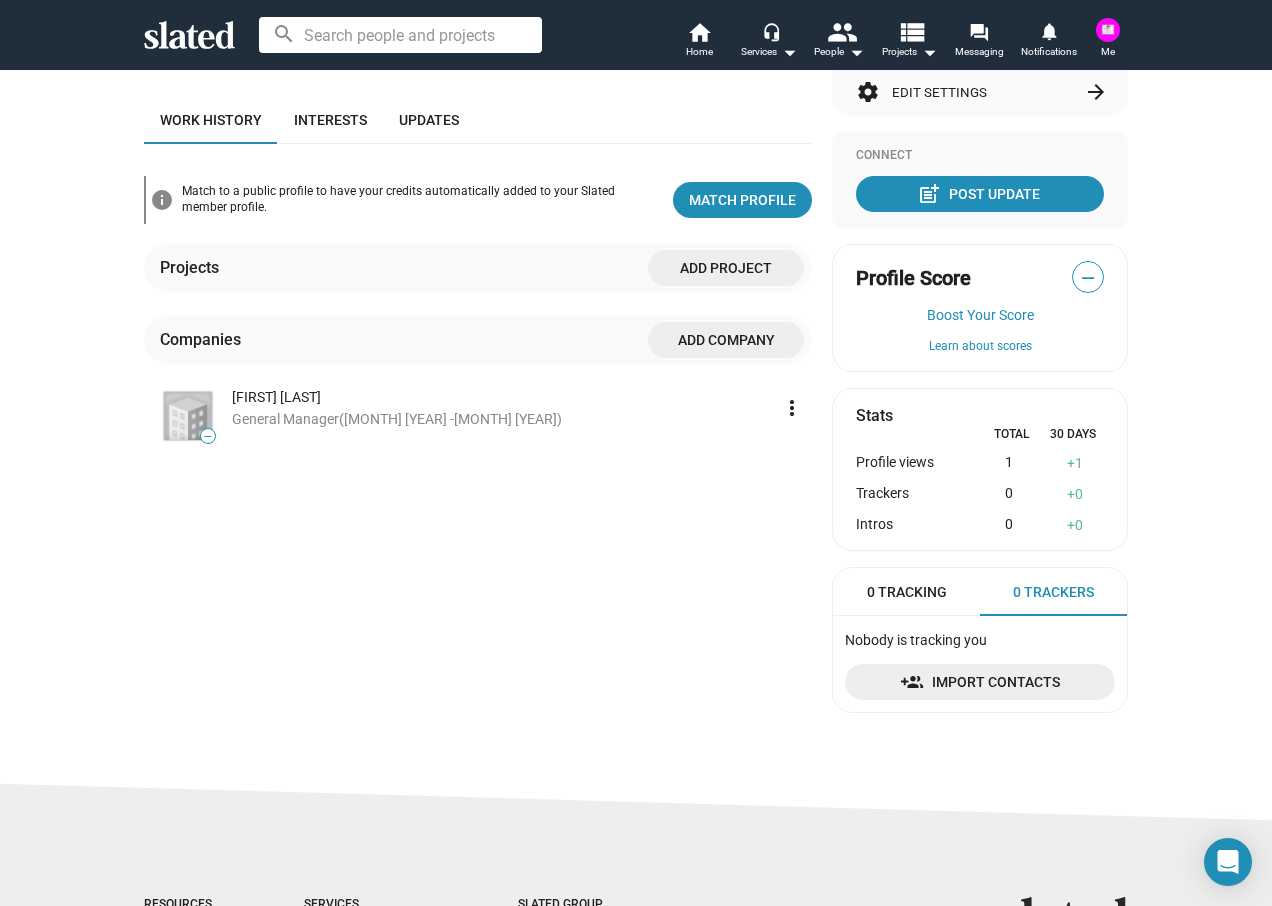 click on "0 Tracking" at bounding box center (907, 592) 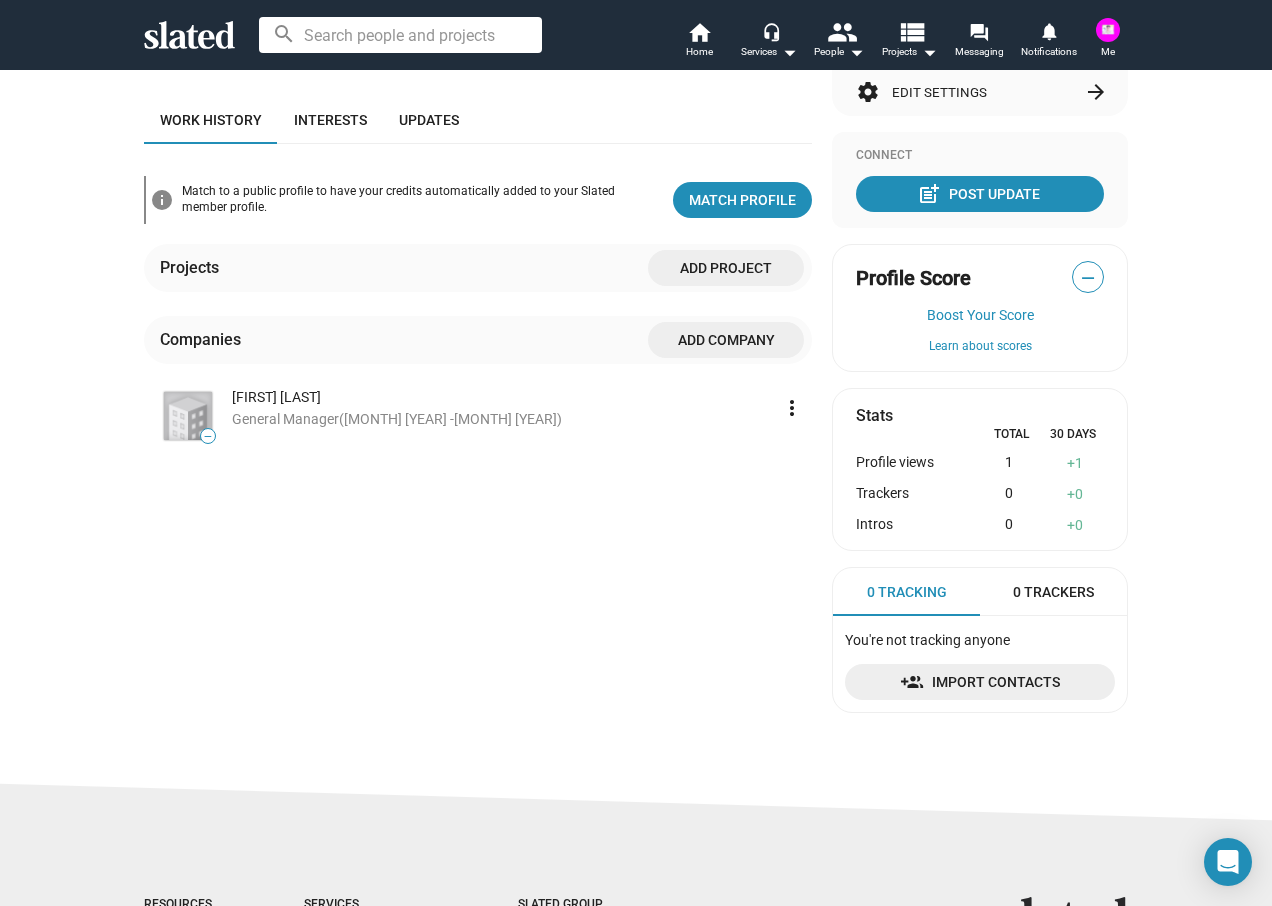 click on "0 Trackers" at bounding box center (1053, 592) 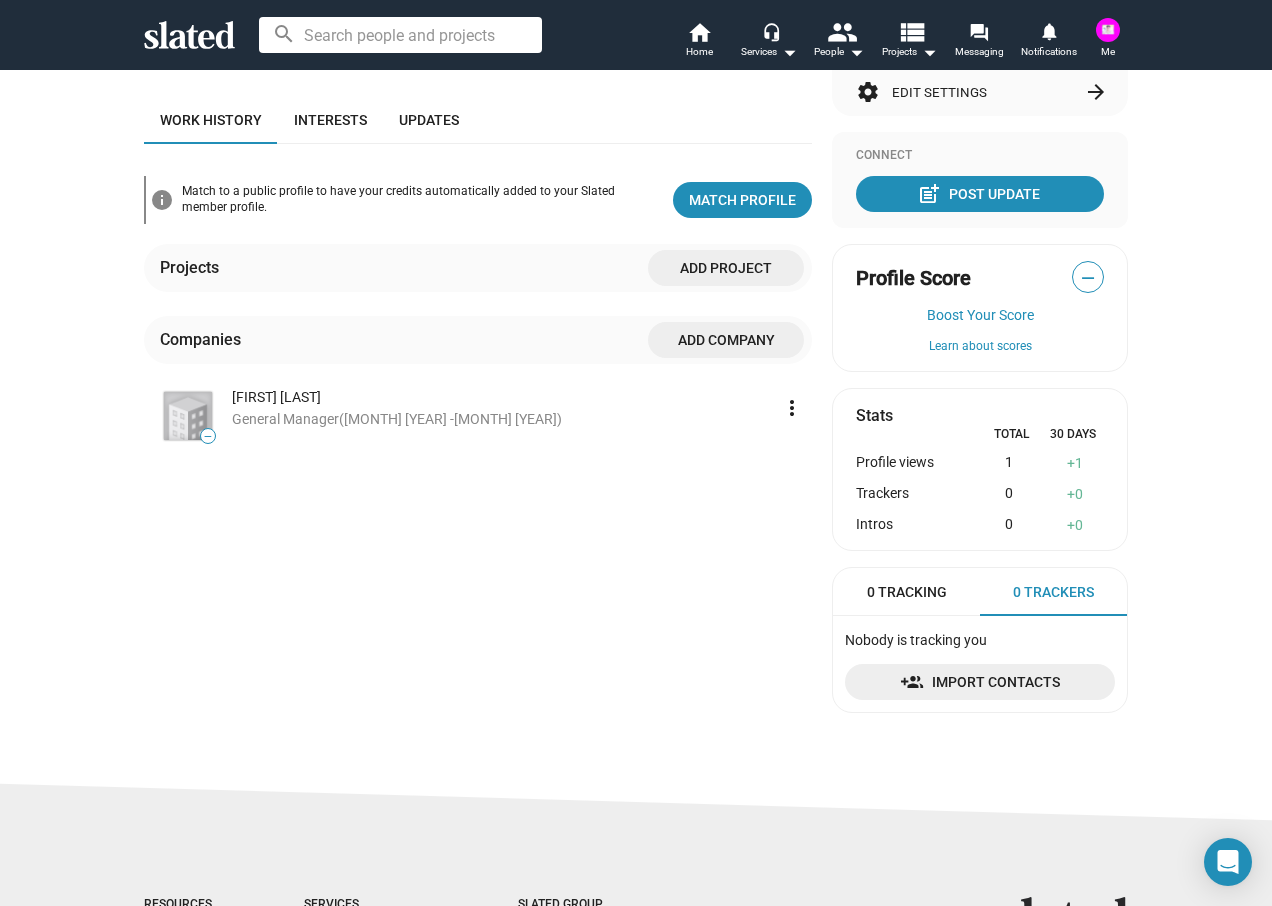 click on "0 Tracking" at bounding box center [907, 592] 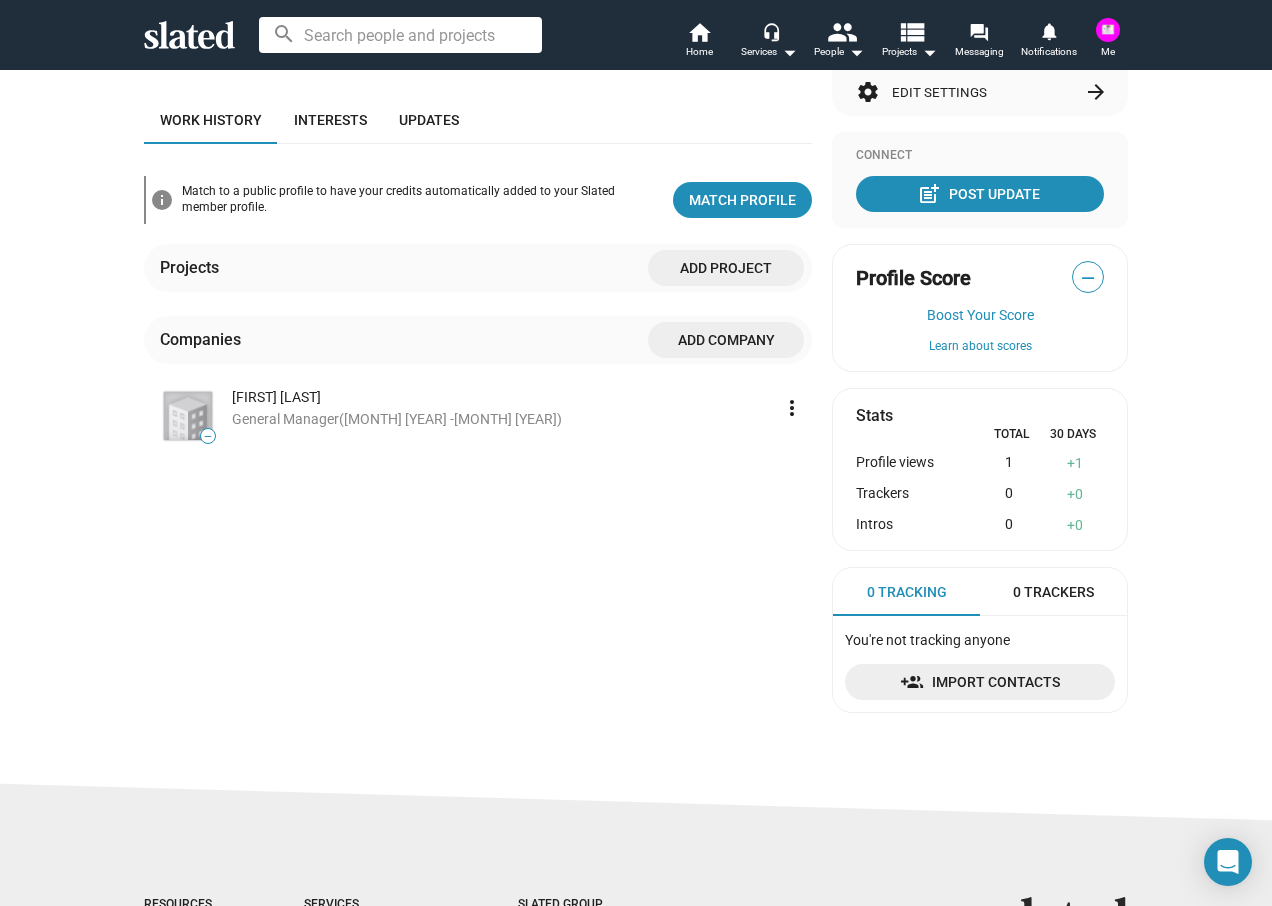 drag, startPoint x: 919, startPoint y: 590, endPoint x: 678, endPoint y: 584, distance: 241.07468 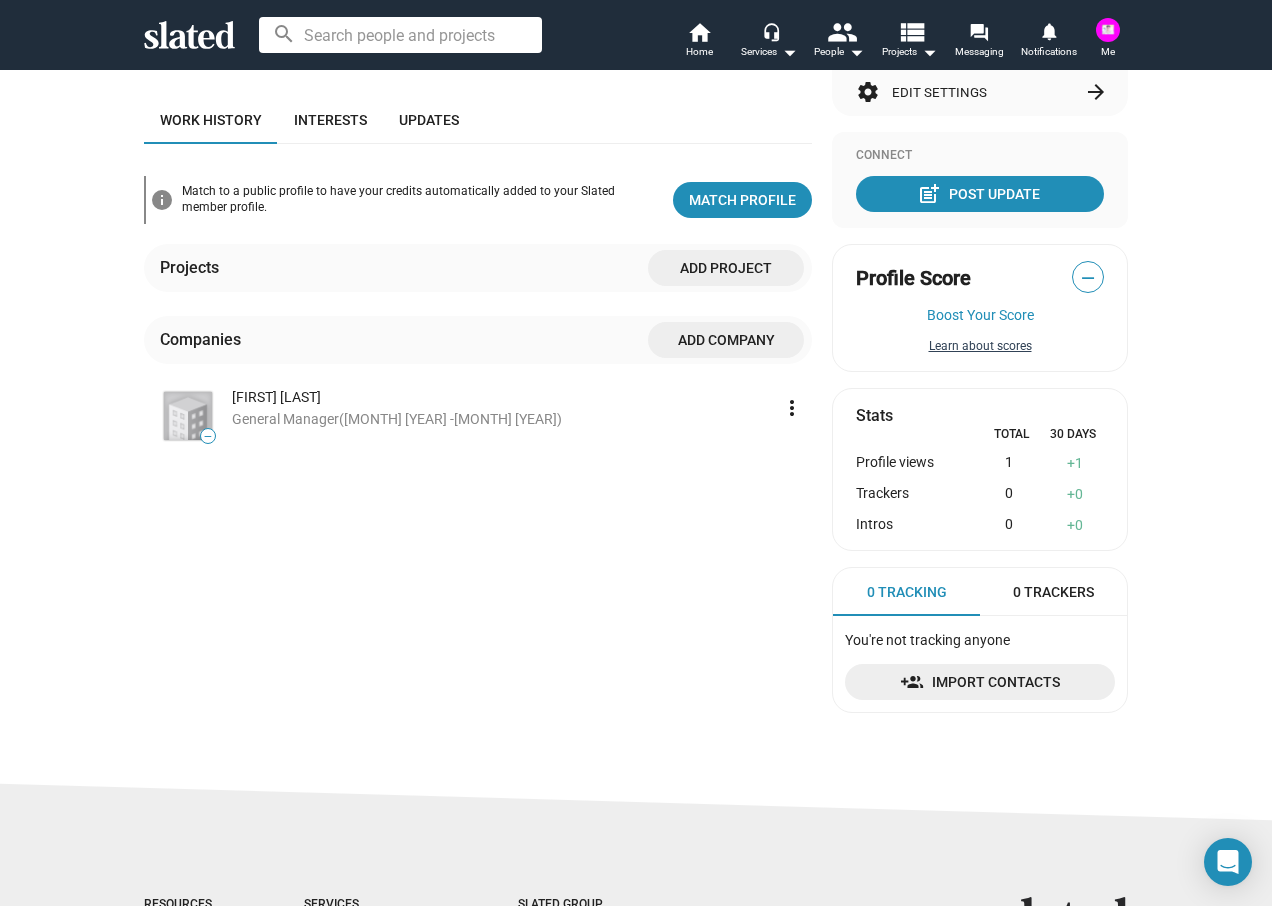 click on "Learn about scores" at bounding box center (980, 347) 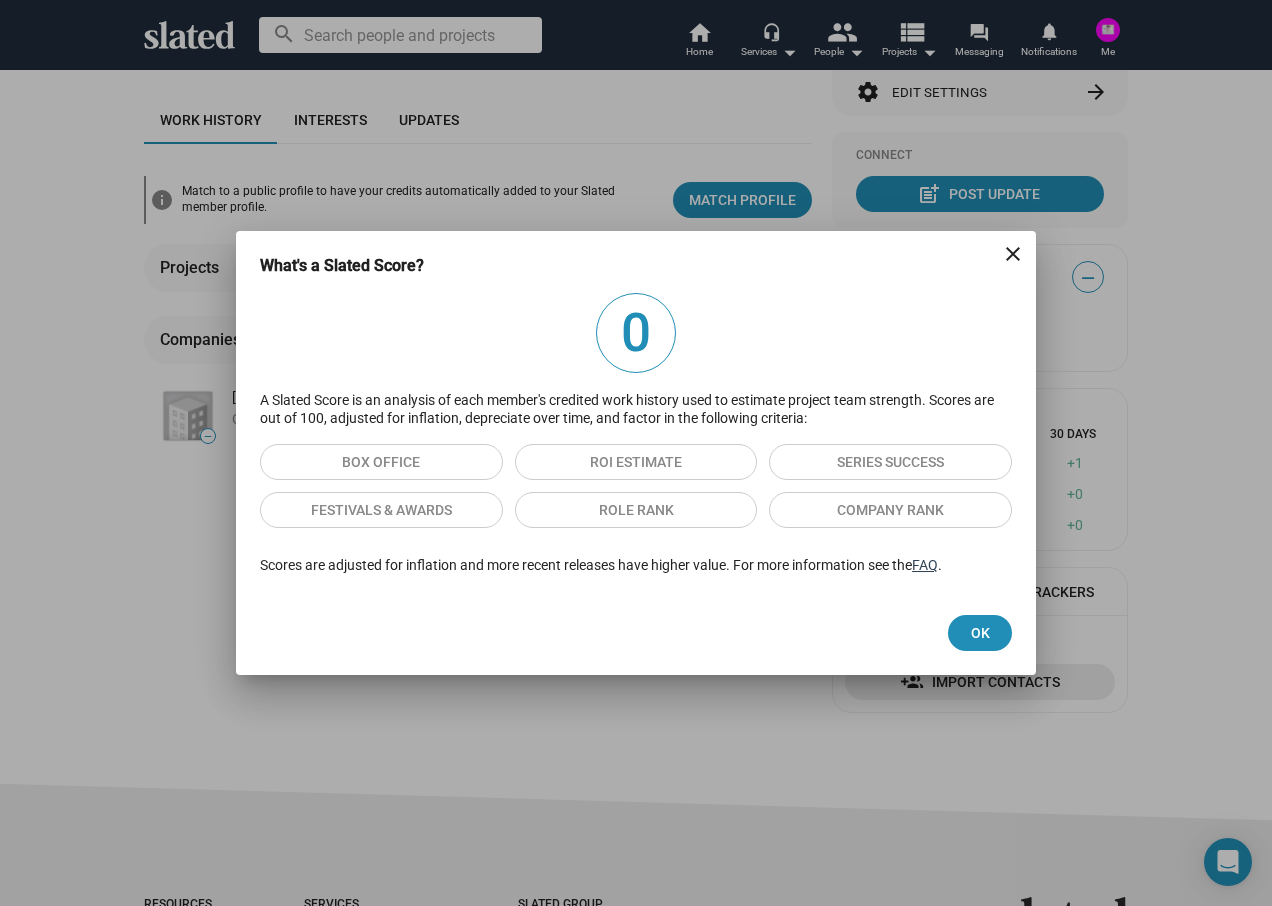 click on "FAQ" at bounding box center (925, 565) 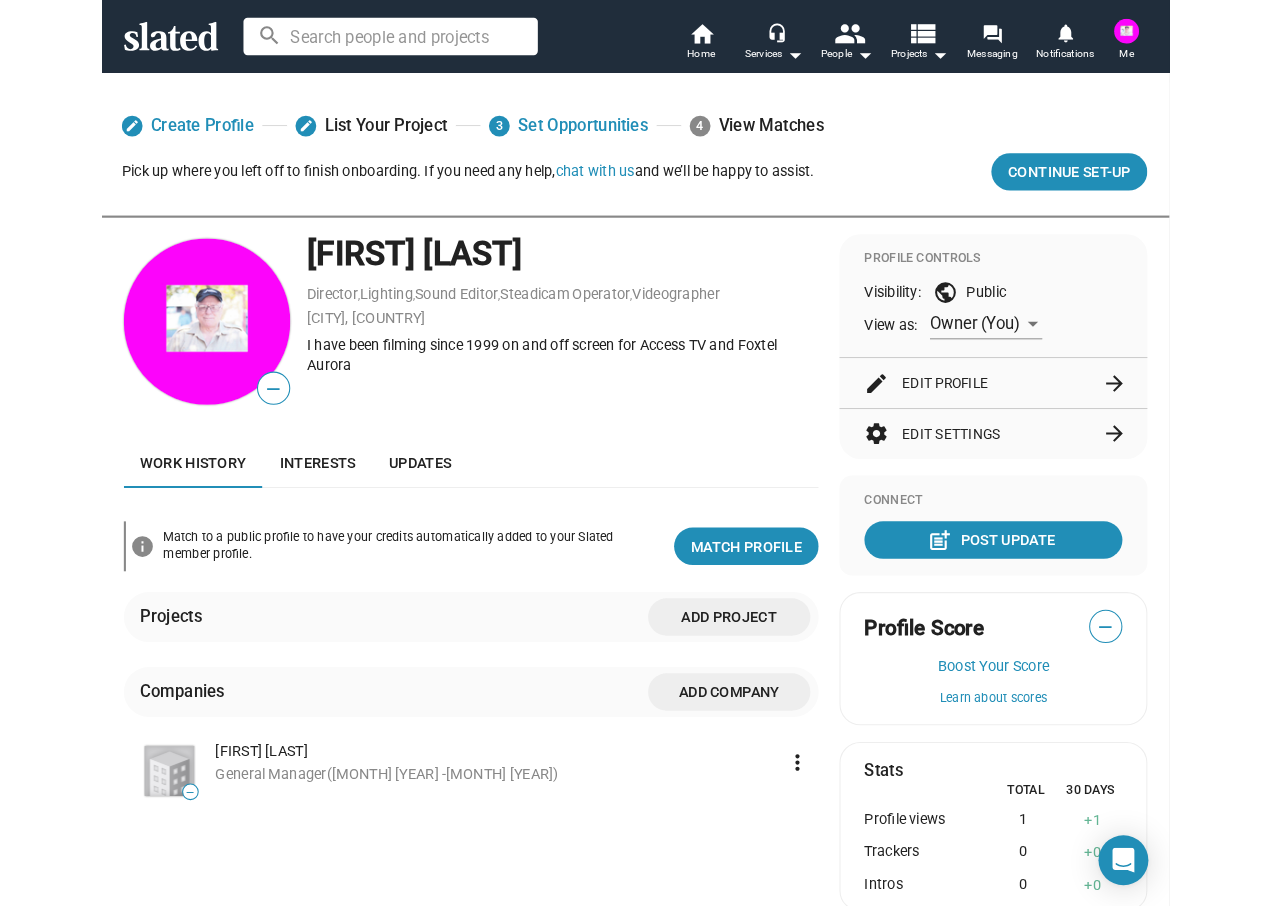 scroll, scrollTop: 0, scrollLeft: 0, axis: both 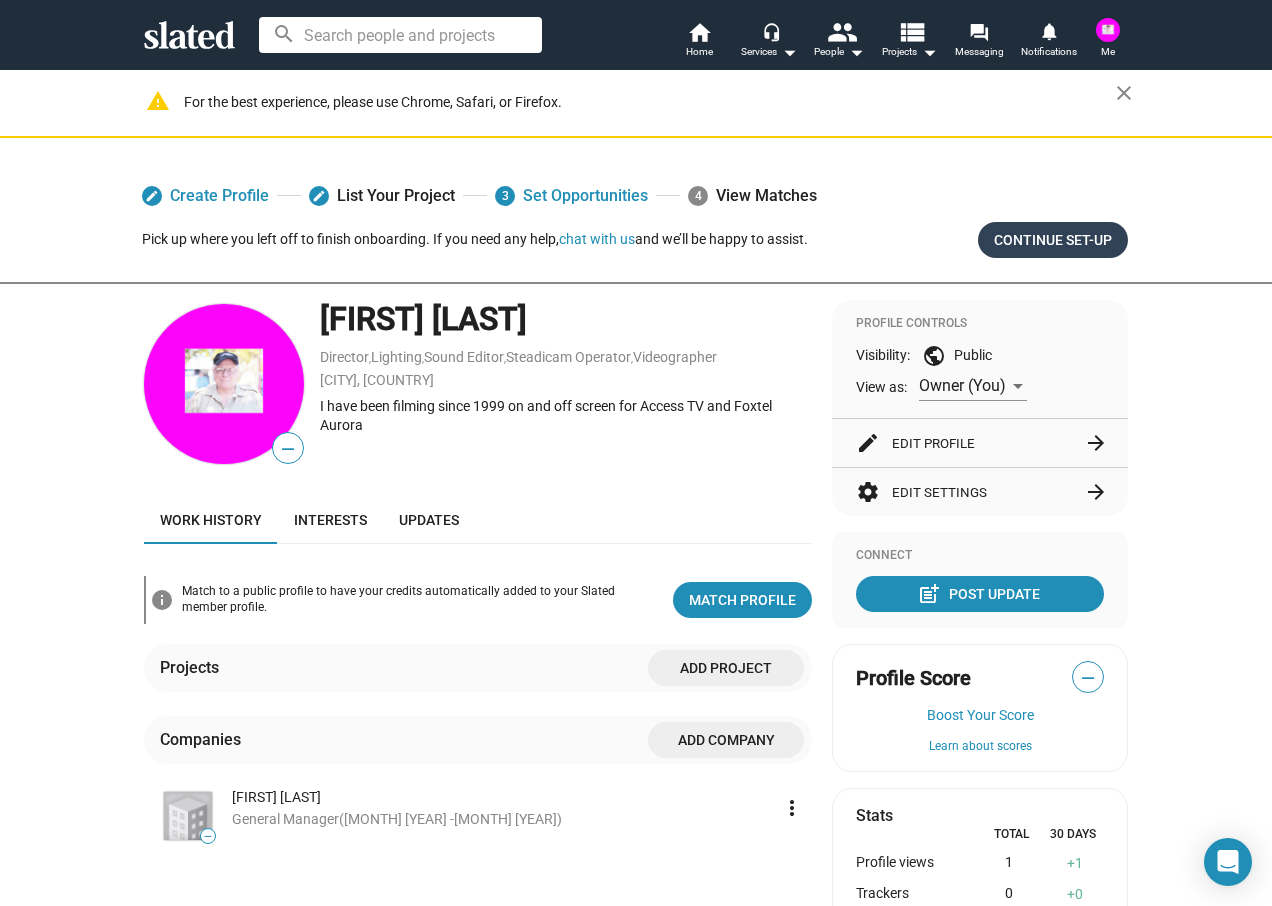 click on "Continue Set-up" at bounding box center [1053, 240] 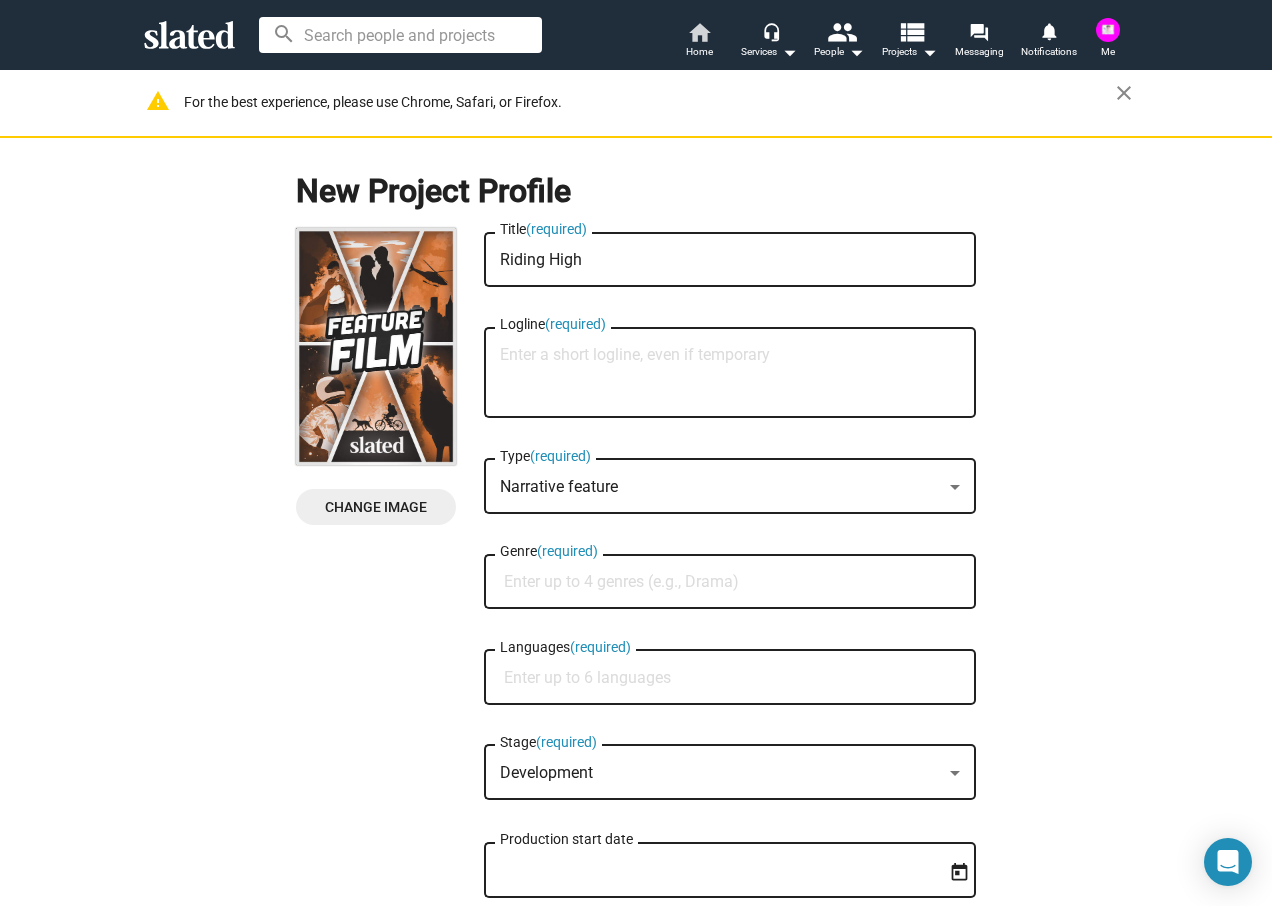 click on "Home" at bounding box center (699, 52) 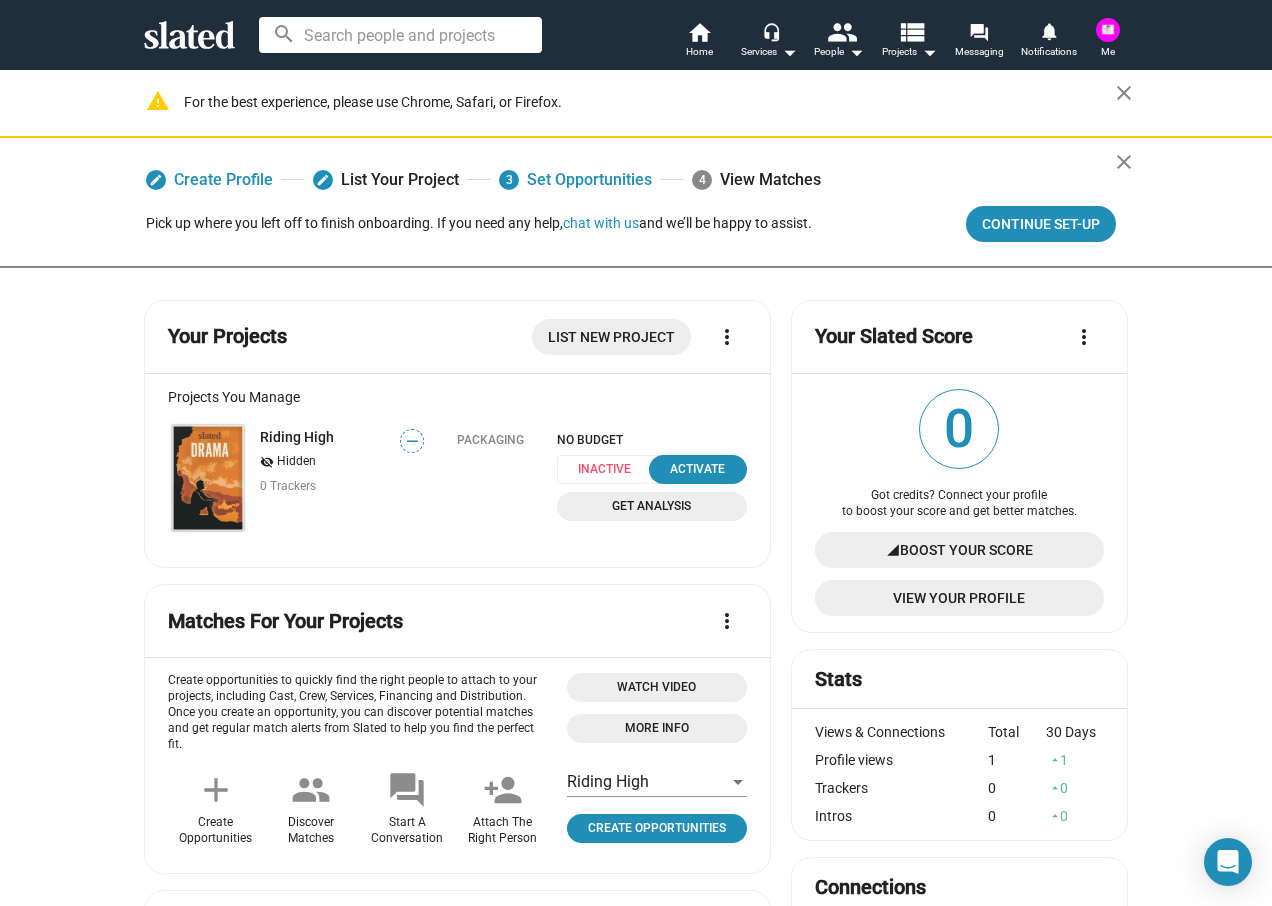 click on "more_vert" at bounding box center (1084, 337) 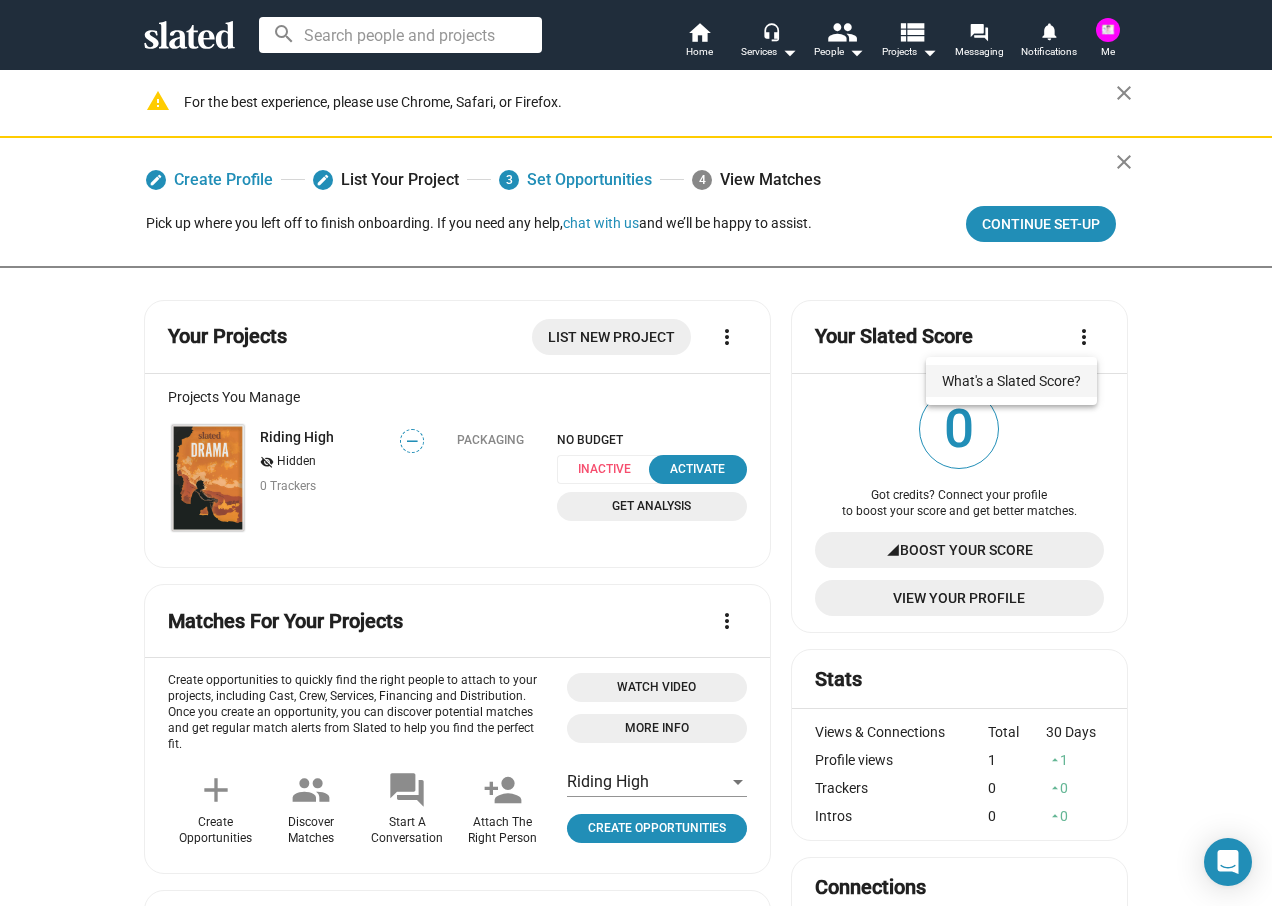 click on "What's a Slated Score?" at bounding box center (1011, 381) 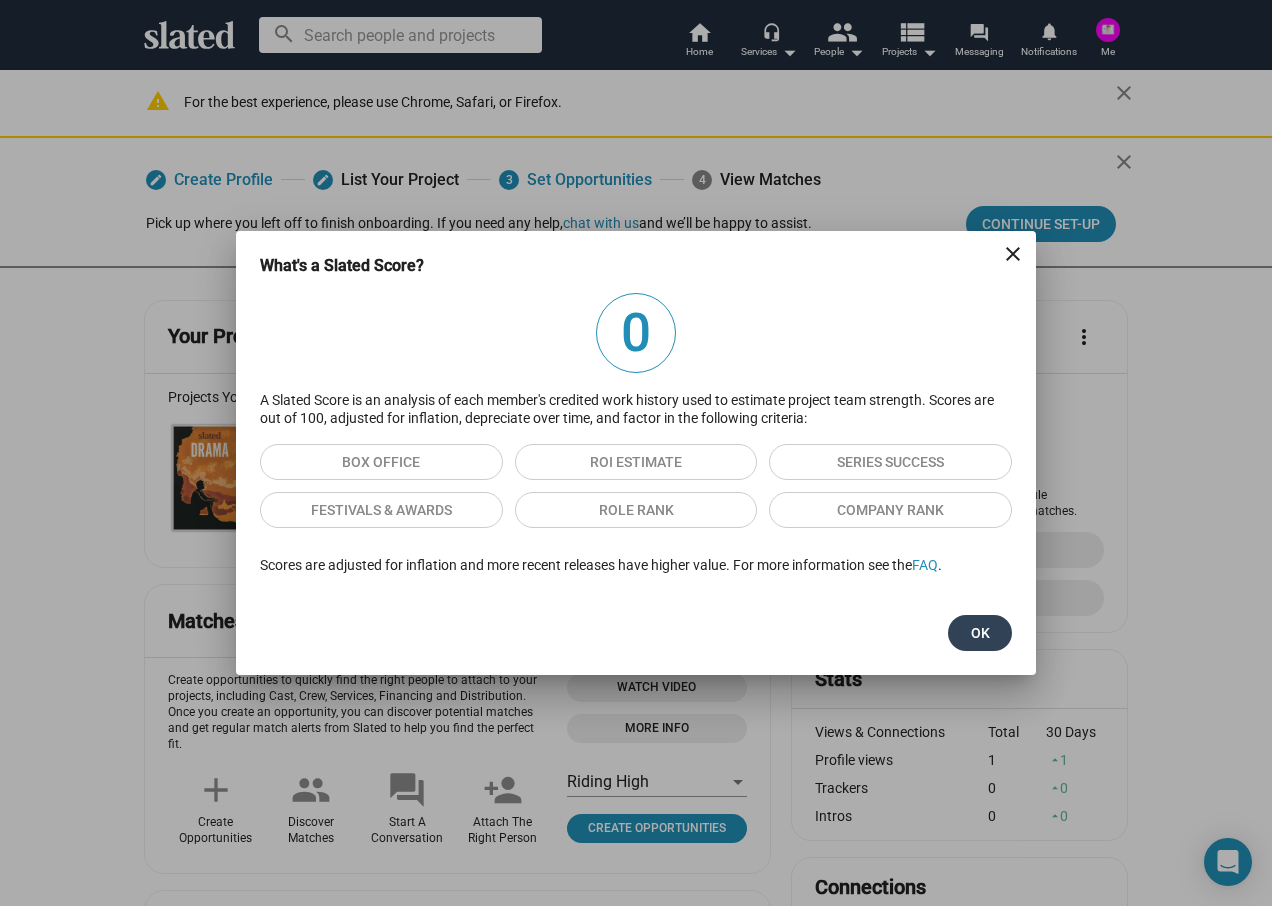 click on "Ok" at bounding box center (980, 633) 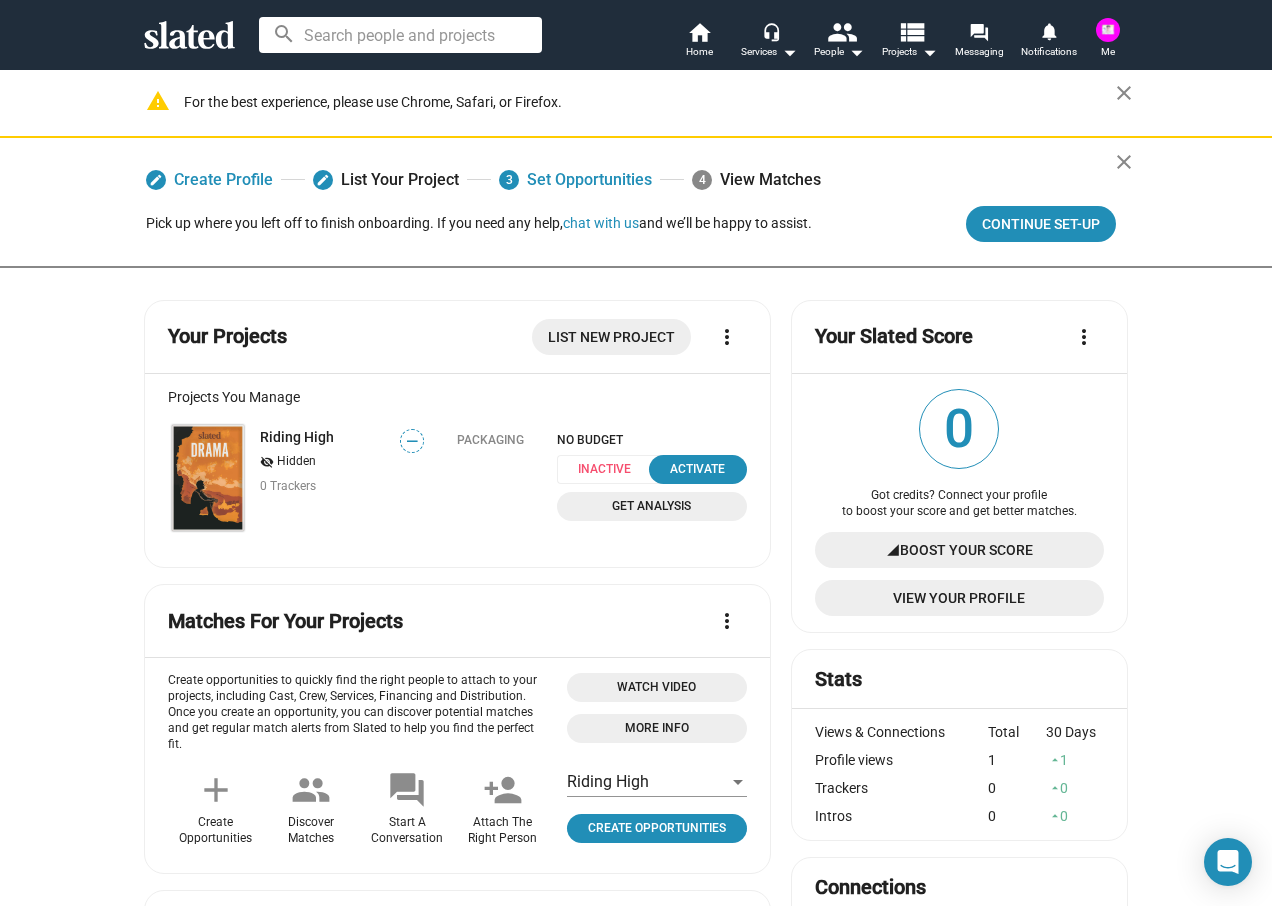 click on "signal_cellular_4_bar" at bounding box center (893, 550) 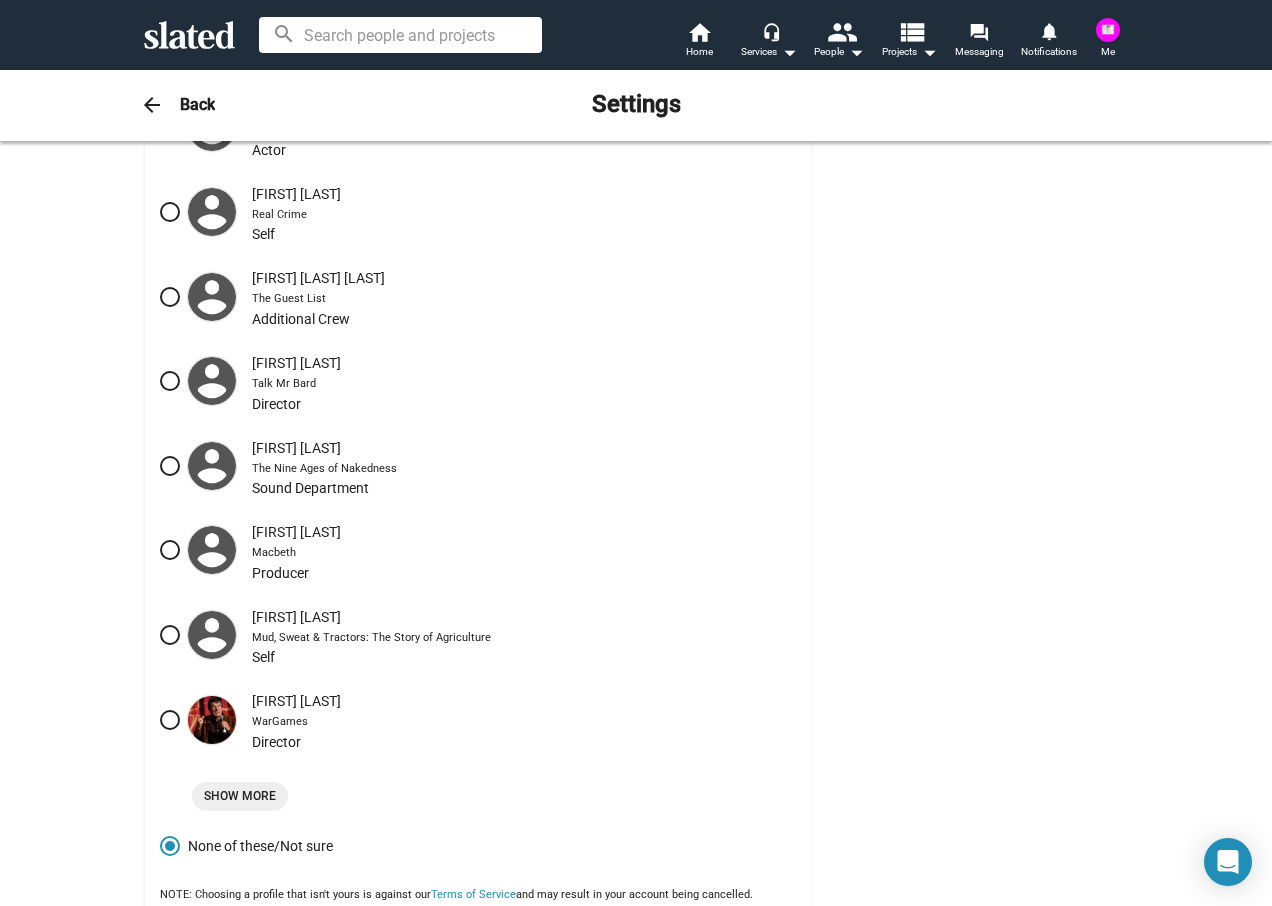 scroll, scrollTop: 610, scrollLeft: 0, axis: vertical 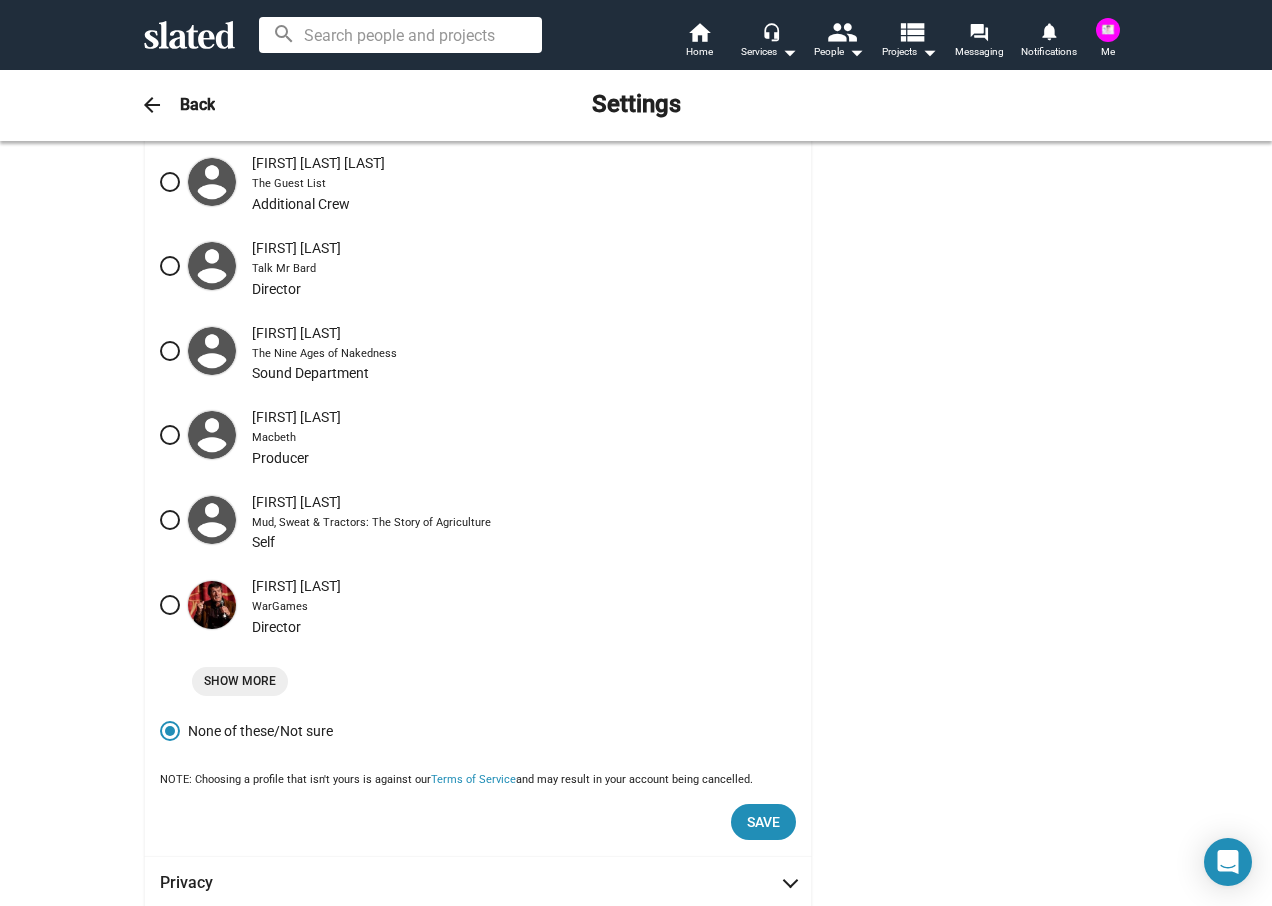 drag, startPoint x: 754, startPoint y: 612, endPoint x: 603, endPoint y: 627, distance: 151.74321 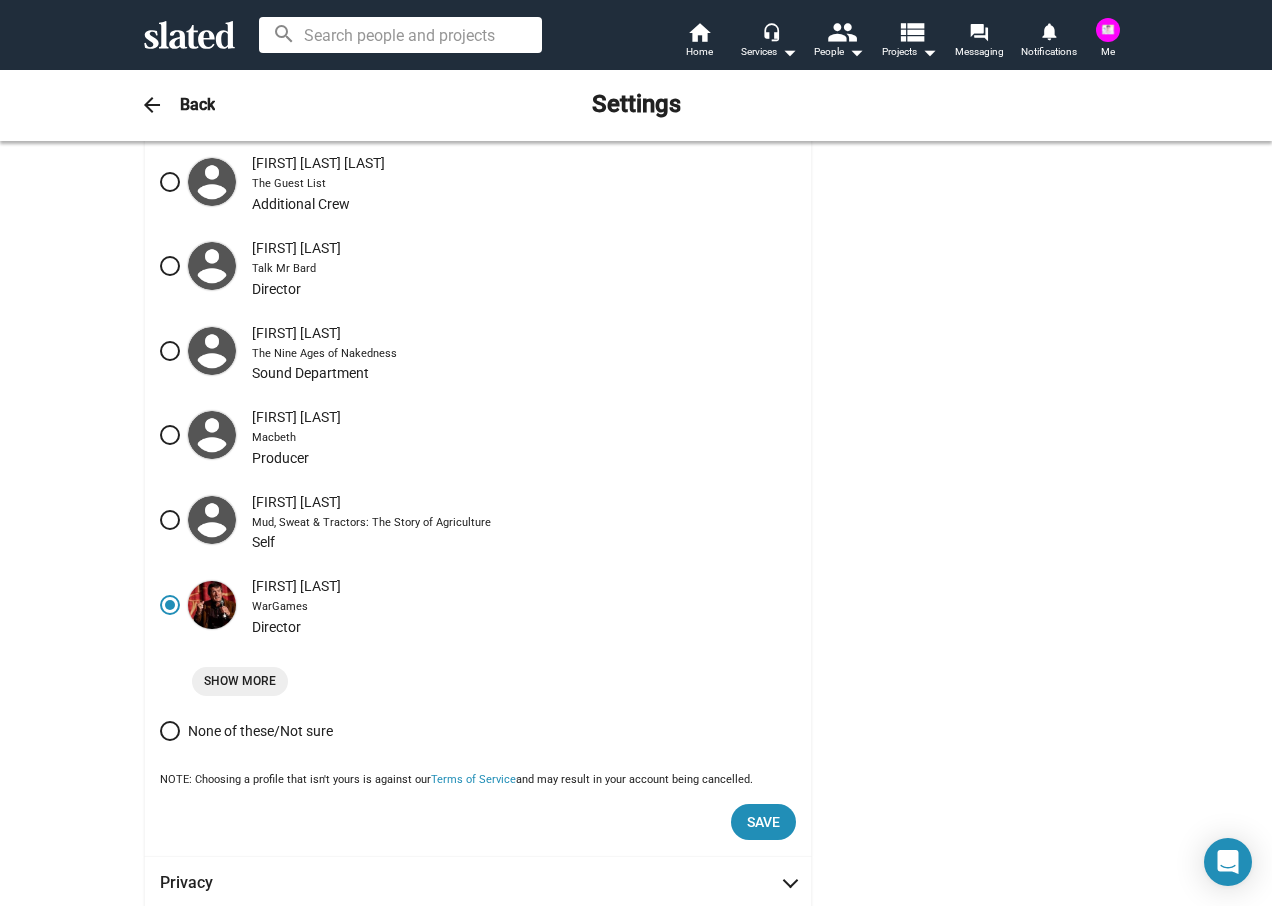 click on "[FIRST] [LAST] WarGames Director" at bounding box center (478, 604) 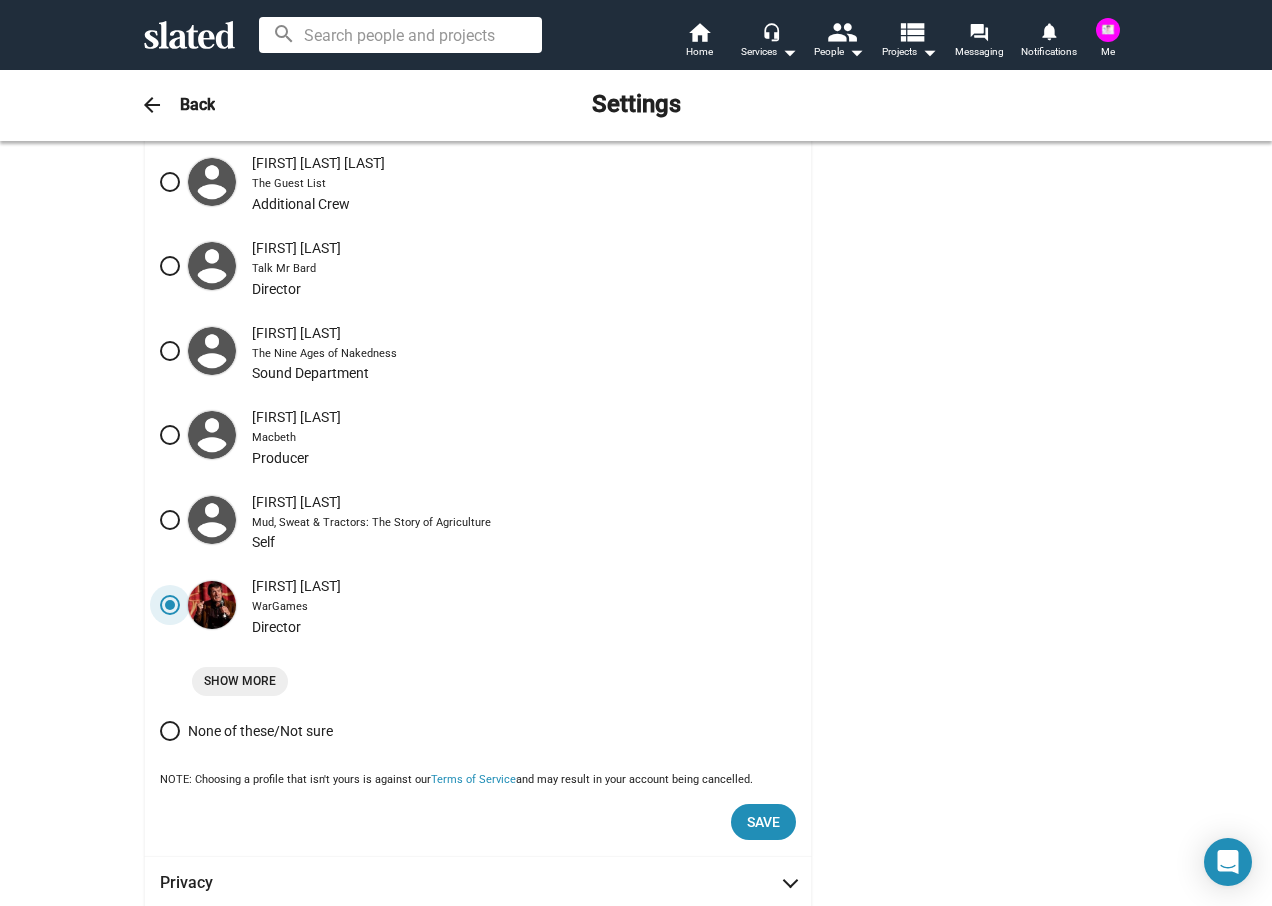 click on "Show More" at bounding box center [240, 681] 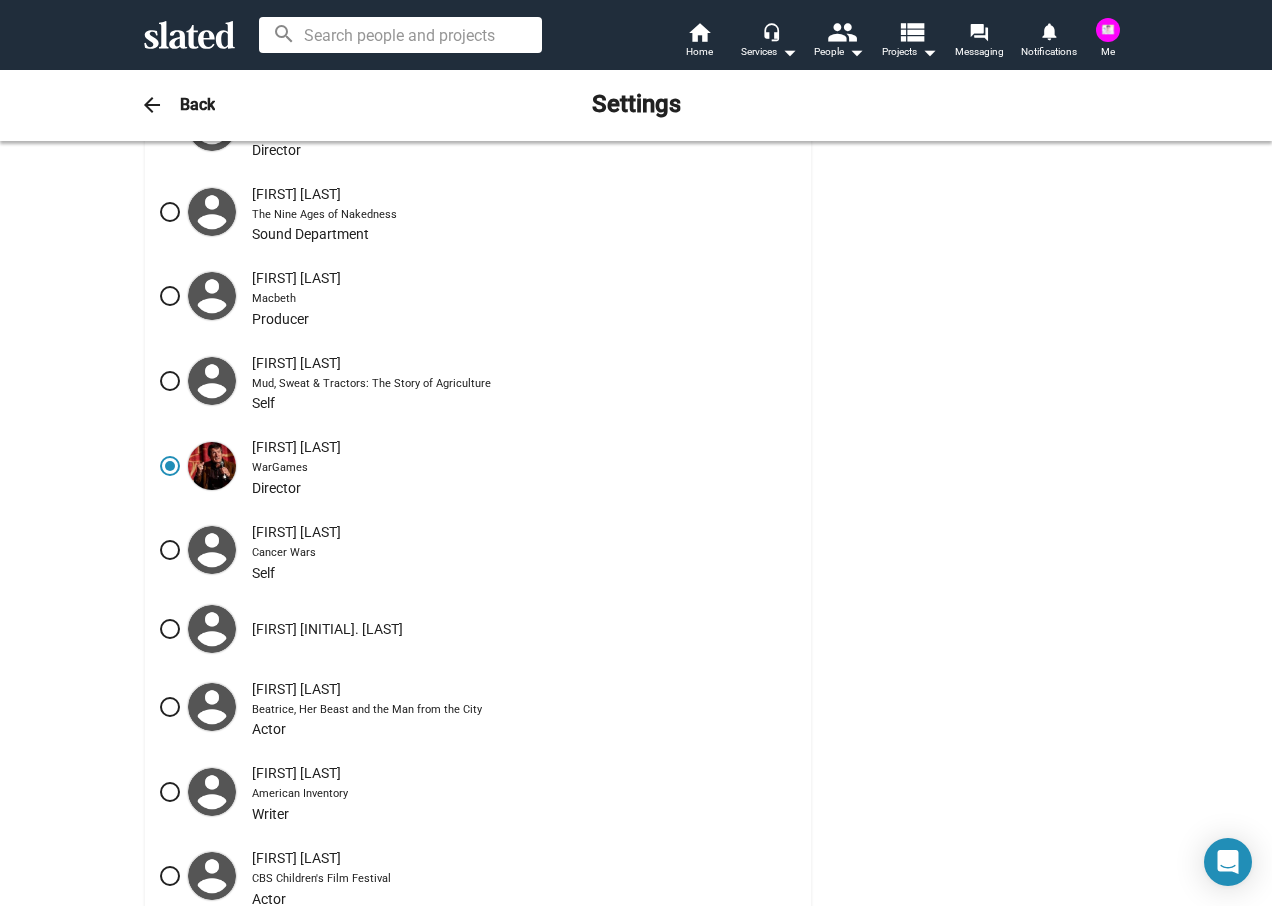 scroll, scrollTop: 810, scrollLeft: 0, axis: vertical 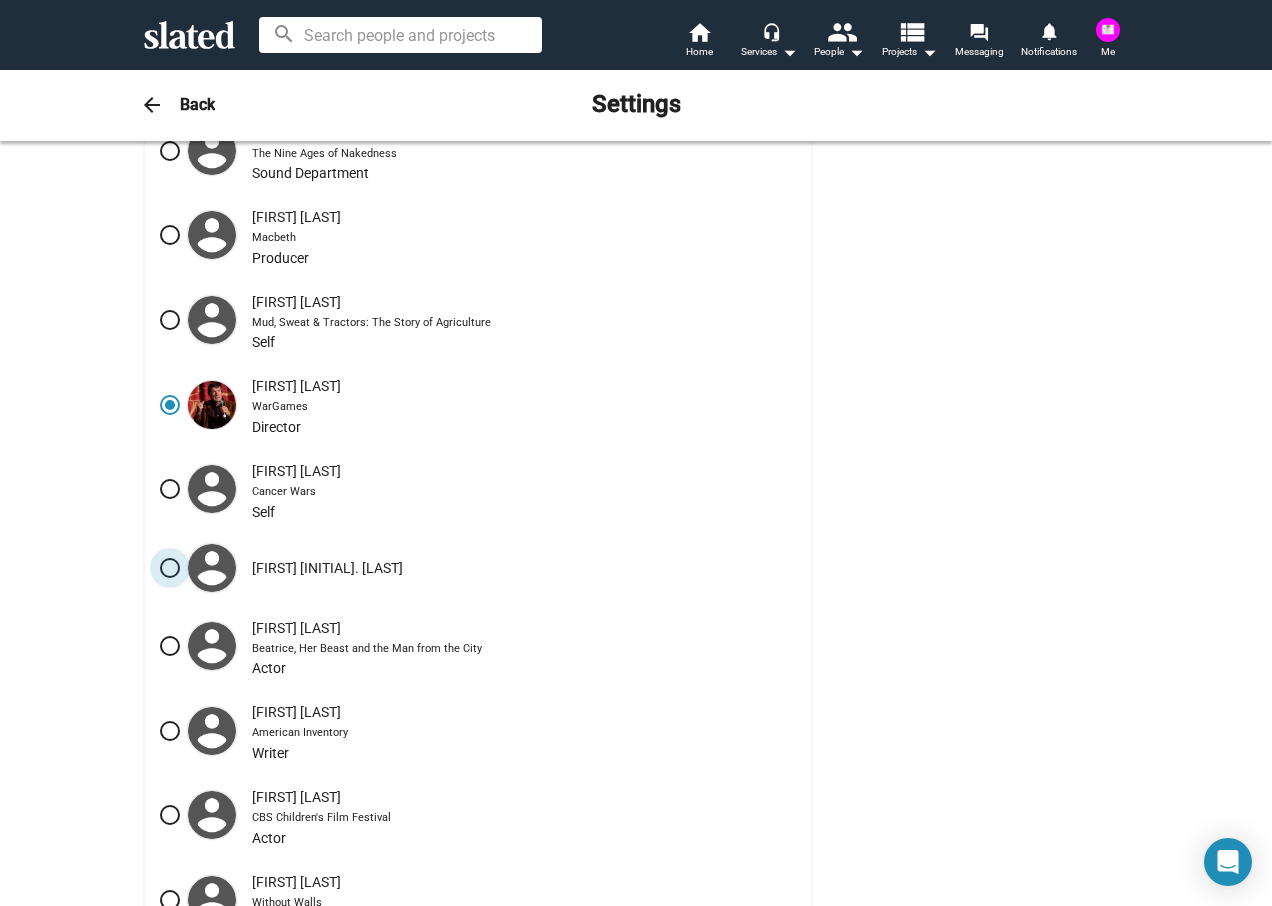 click at bounding box center (170, 568) 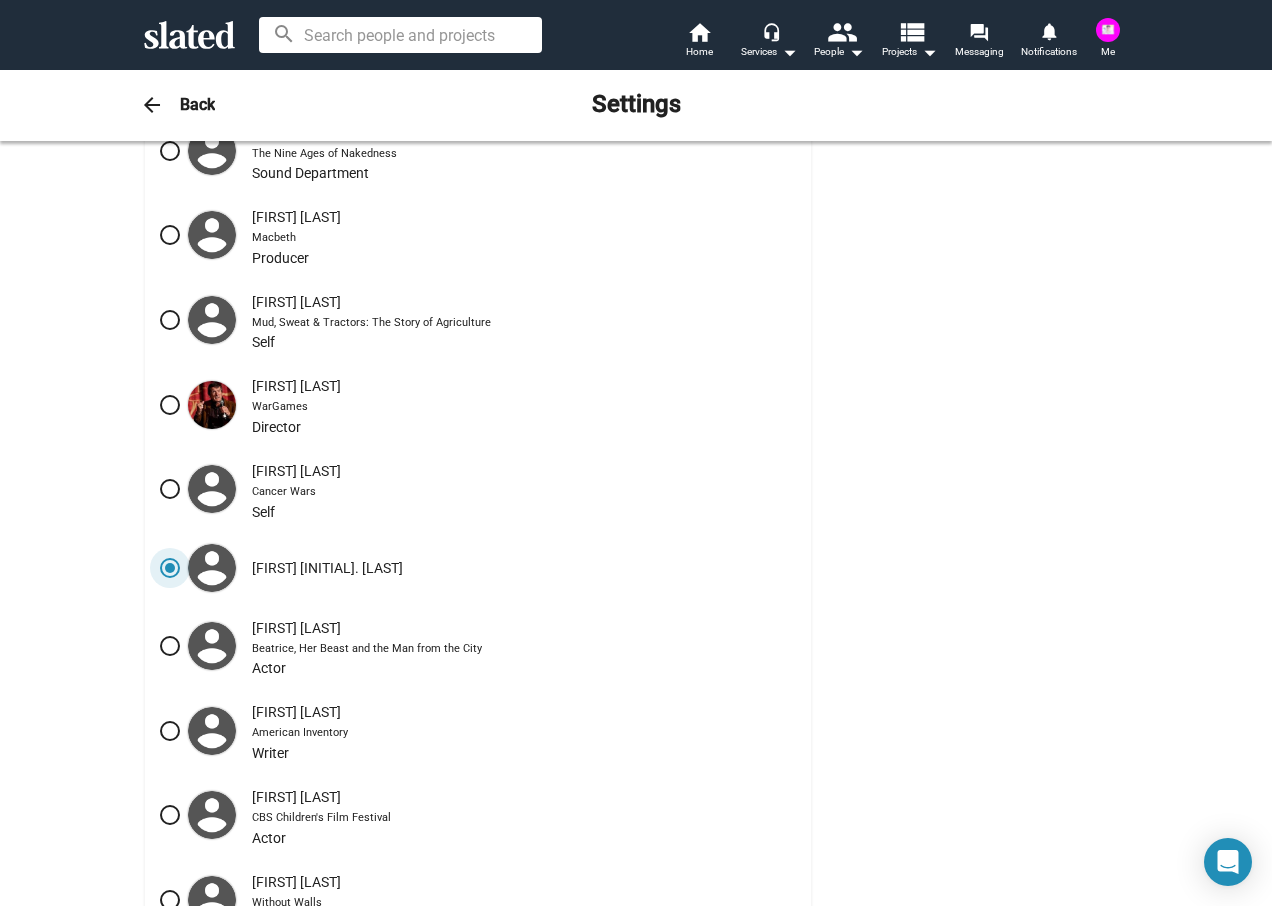 click at bounding box center (212, 568) 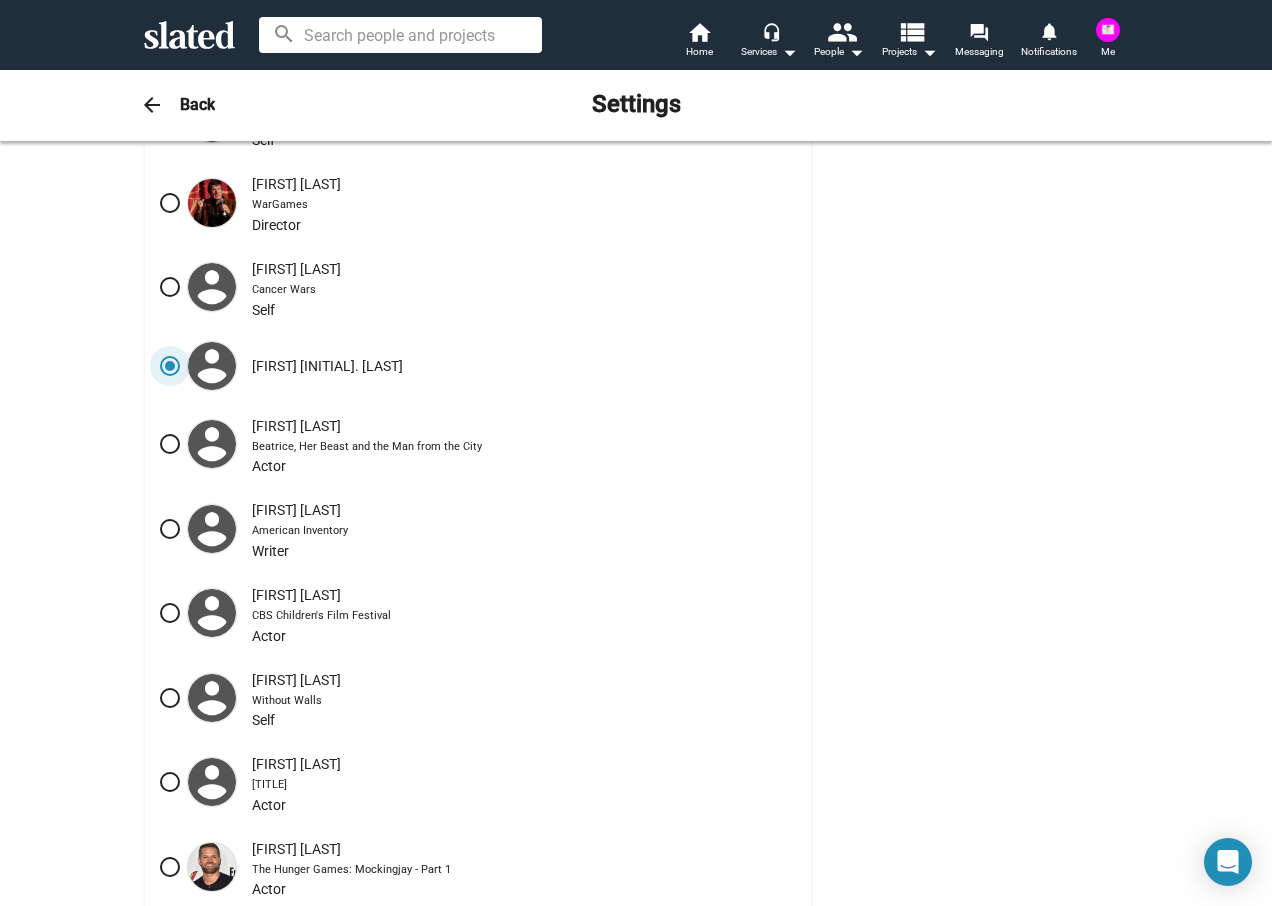 scroll, scrollTop: 1010, scrollLeft: 0, axis: vertical 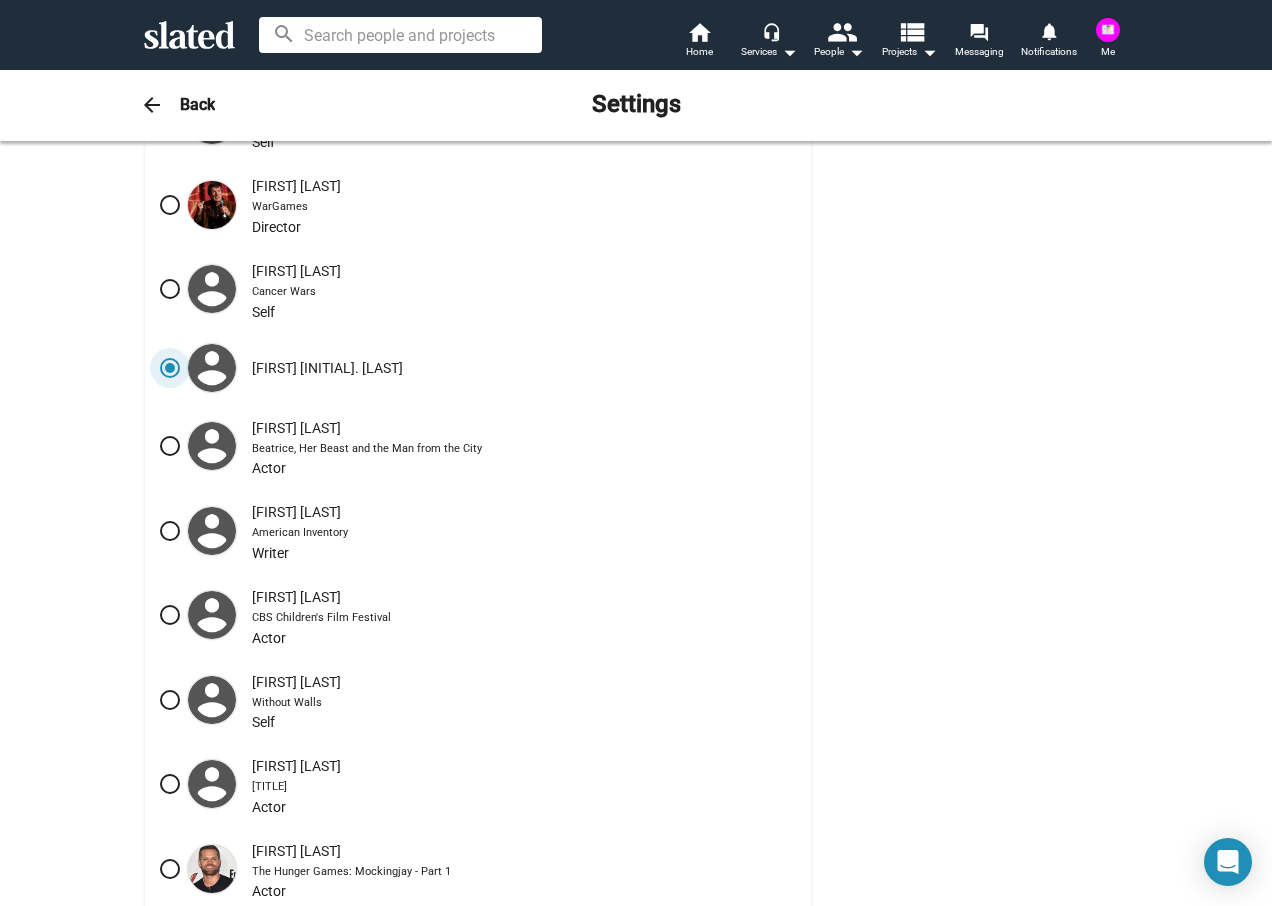 click at bounding box center (212, 368) 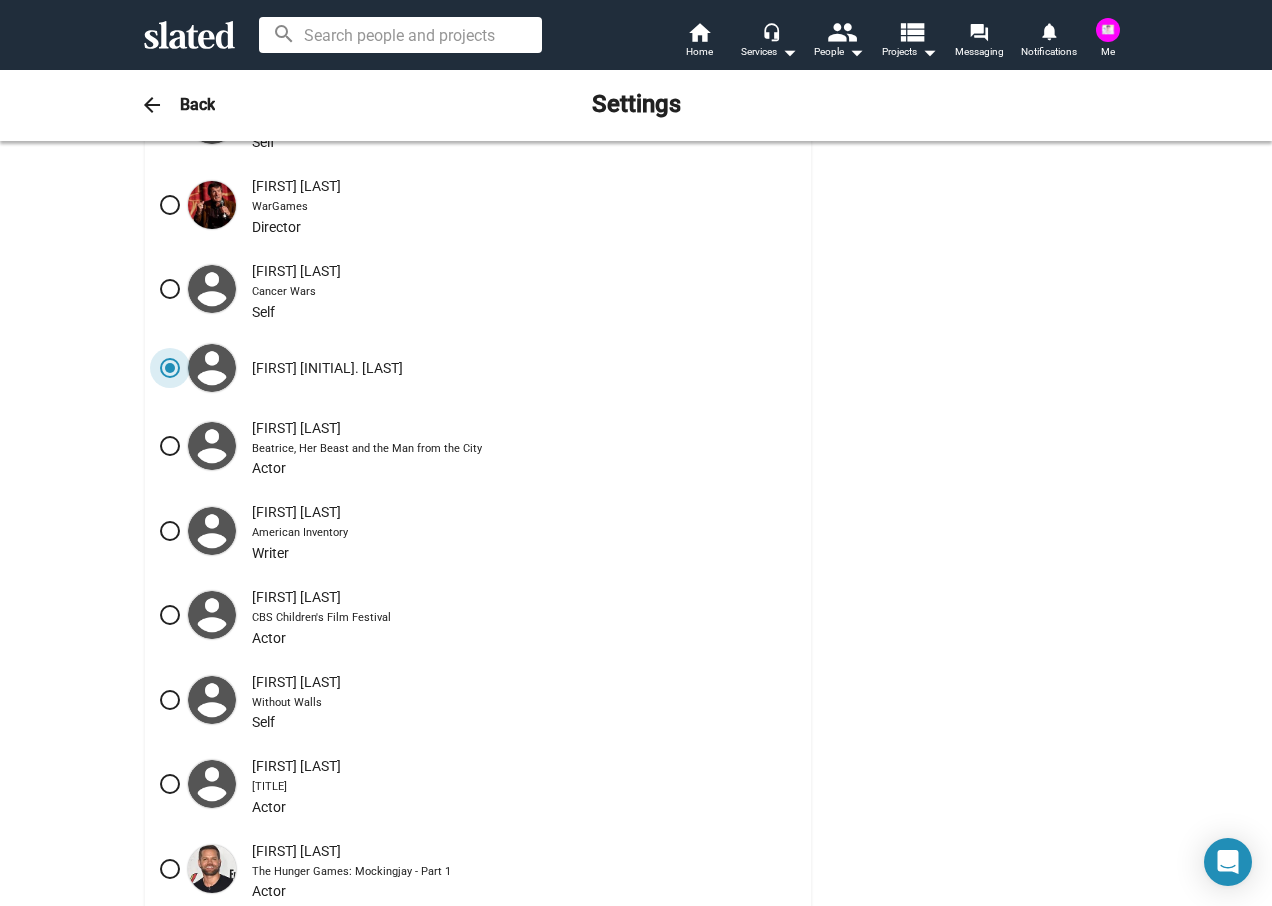 click at bounding box center [212, 368] 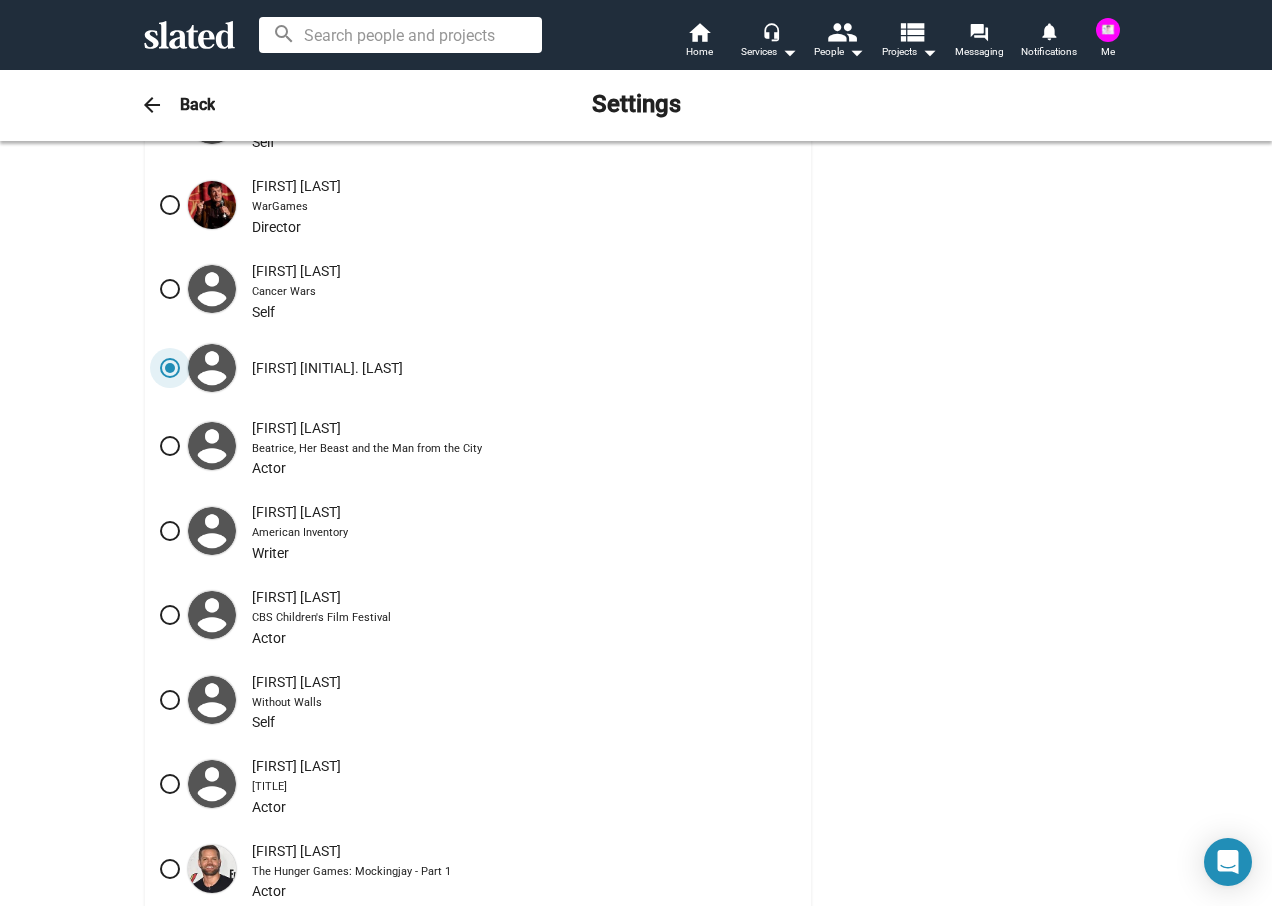 click at bounding box center [212, 368] 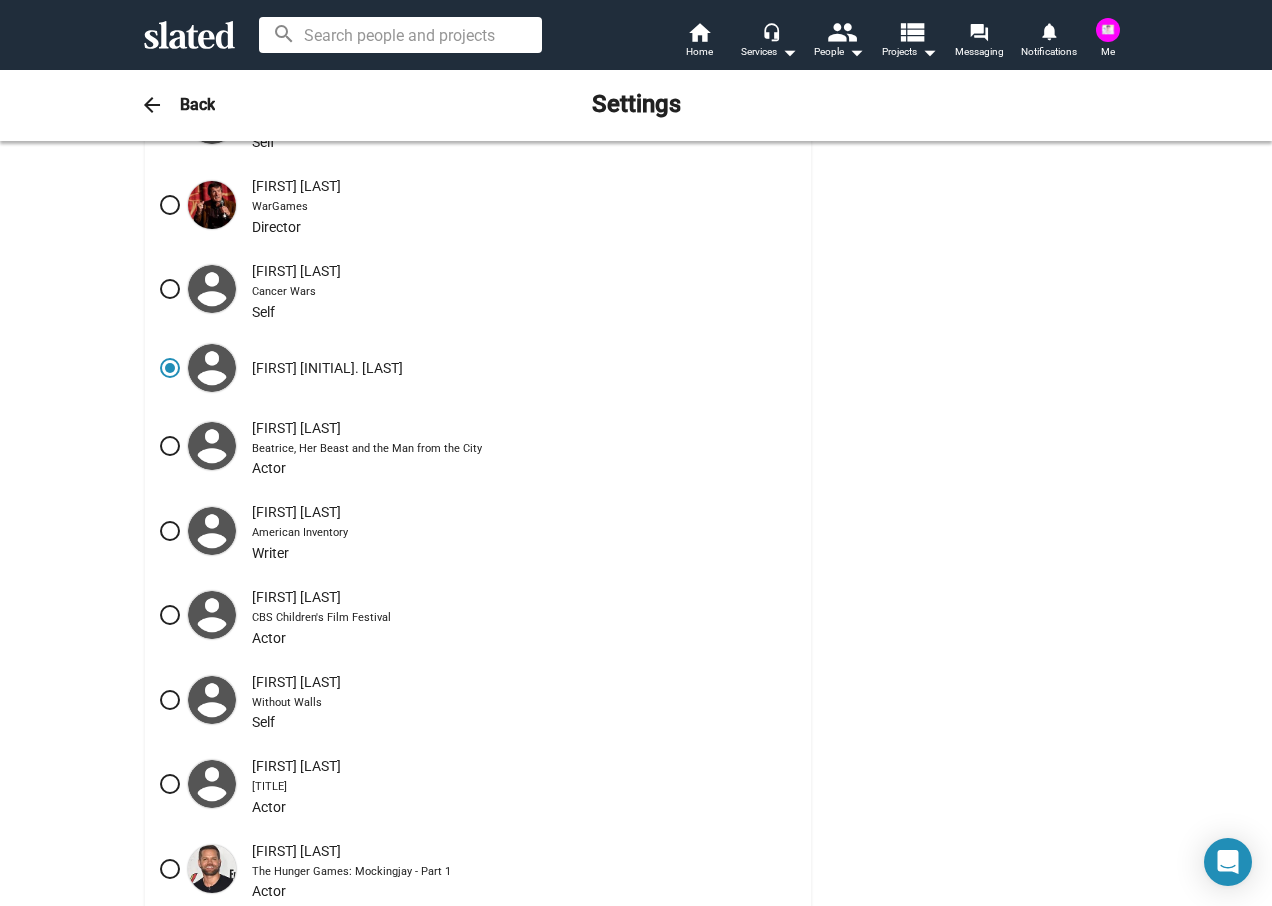 drag, startPoint x: 189, startPoint y: 367, endPoint x: 116, endPoint y: 388, distance: 75.96052 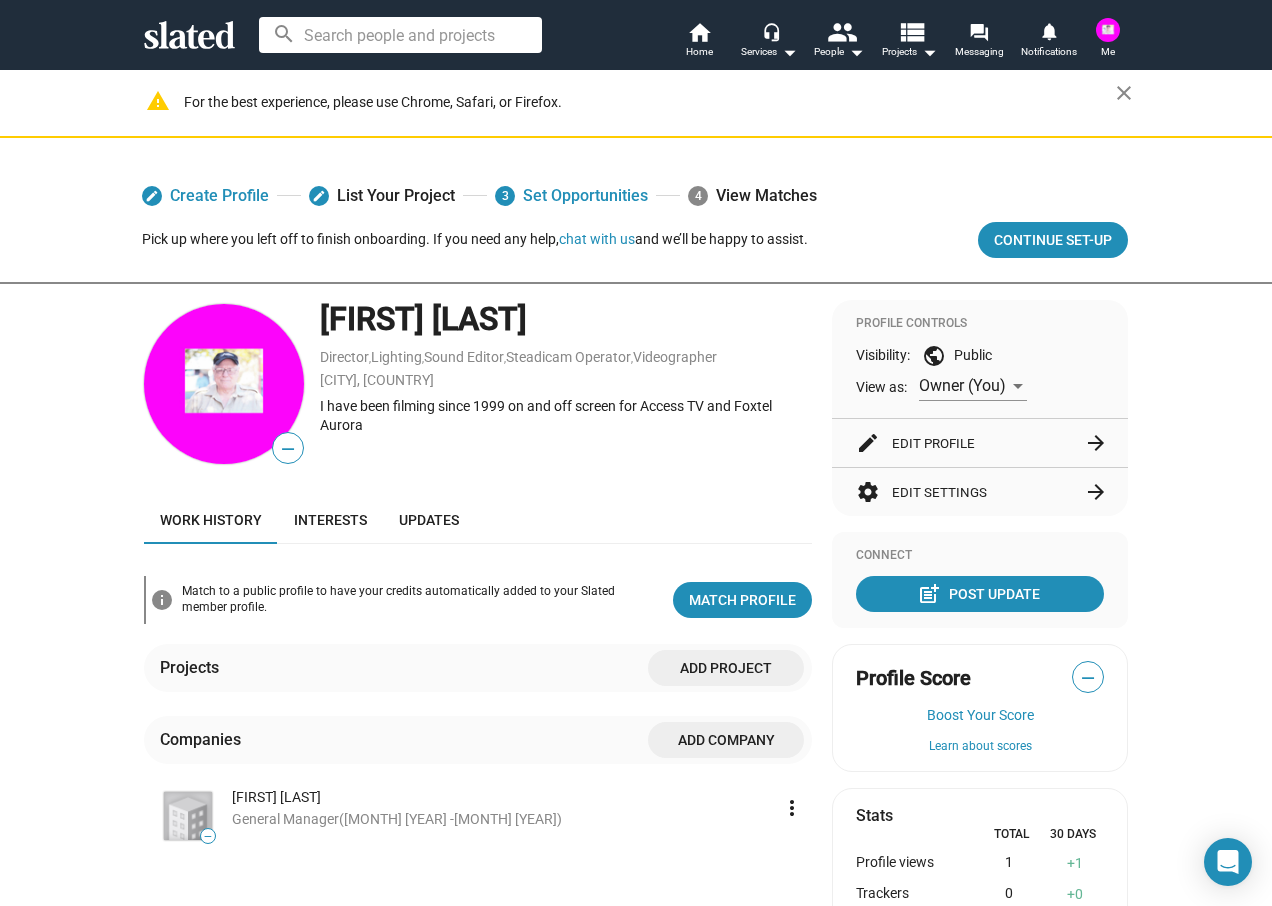 scroll, scrollTop: 118, scrollLeft: 0, axis: vertical 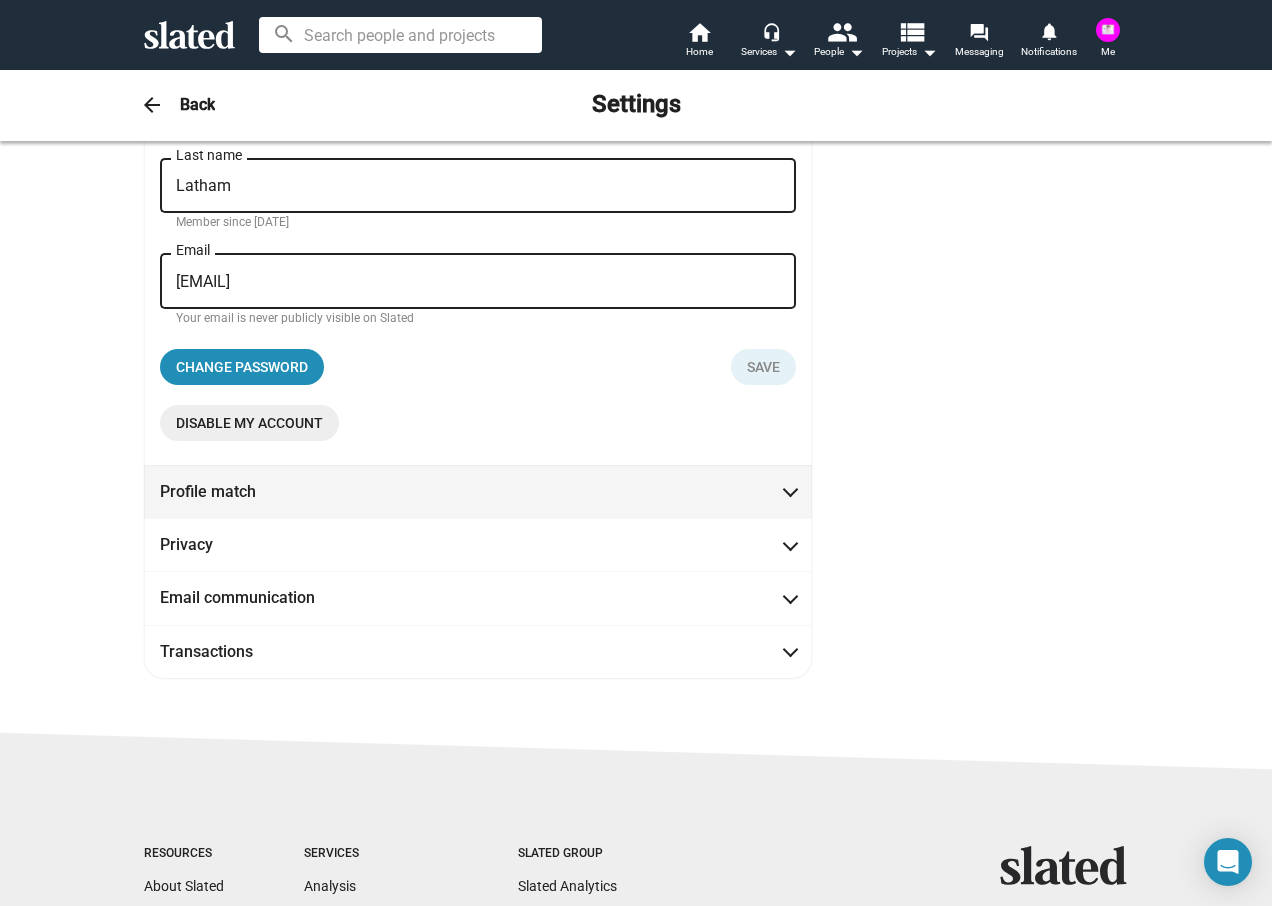 click at bounding box center (790, 490) 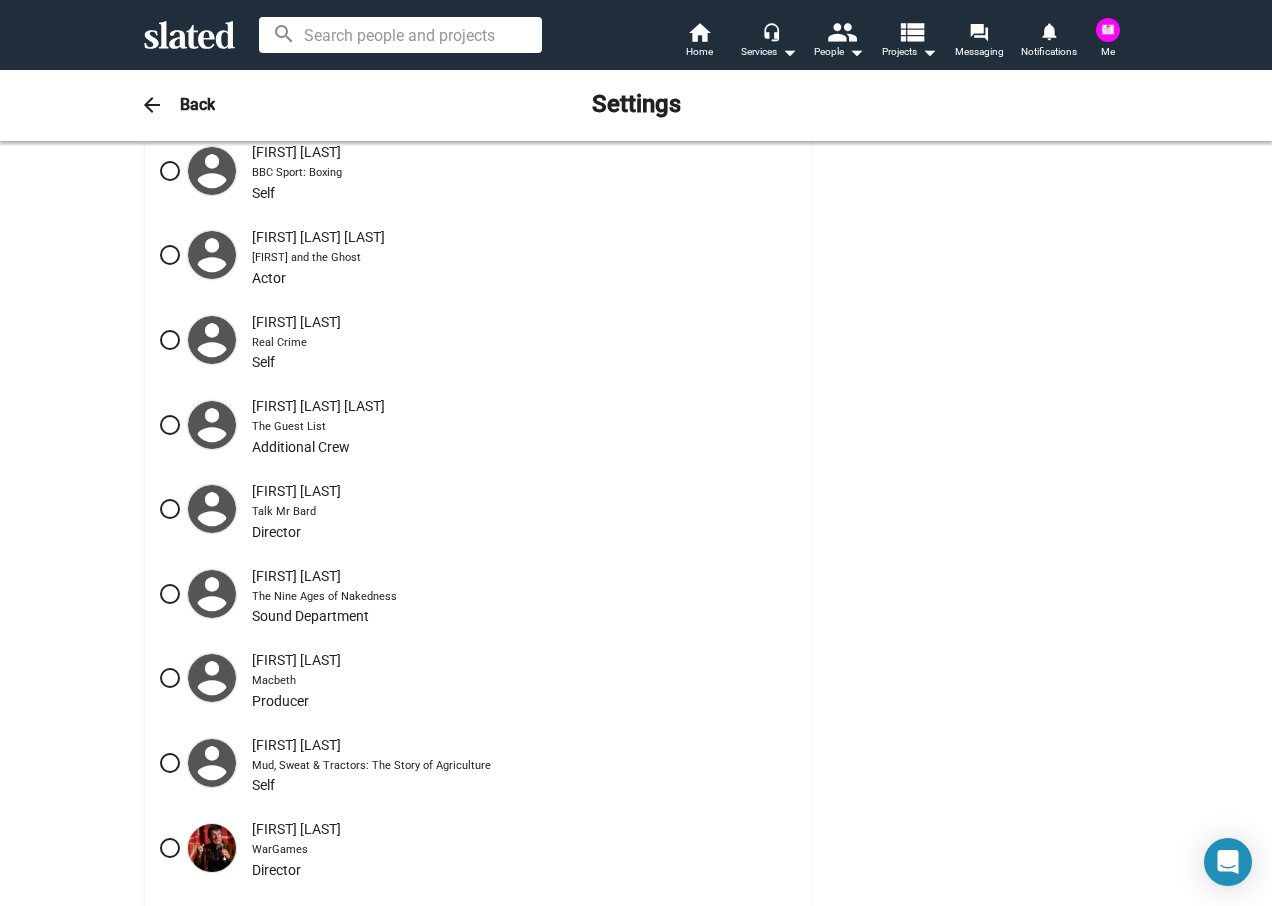 scroll, scrollTop: 400, scrollLeft: 0, axis: vertical 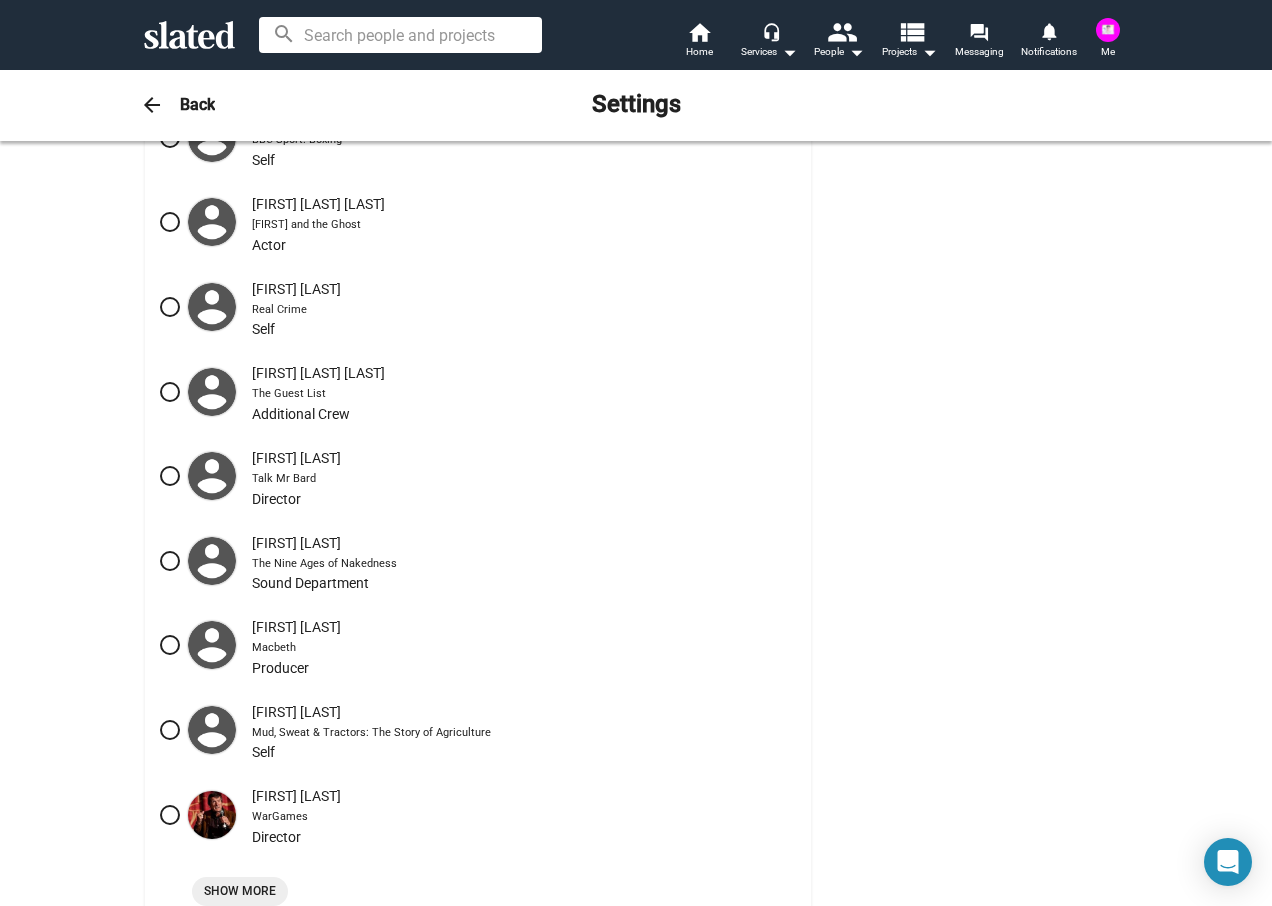click on "Back" at bounding box center (197, 104) 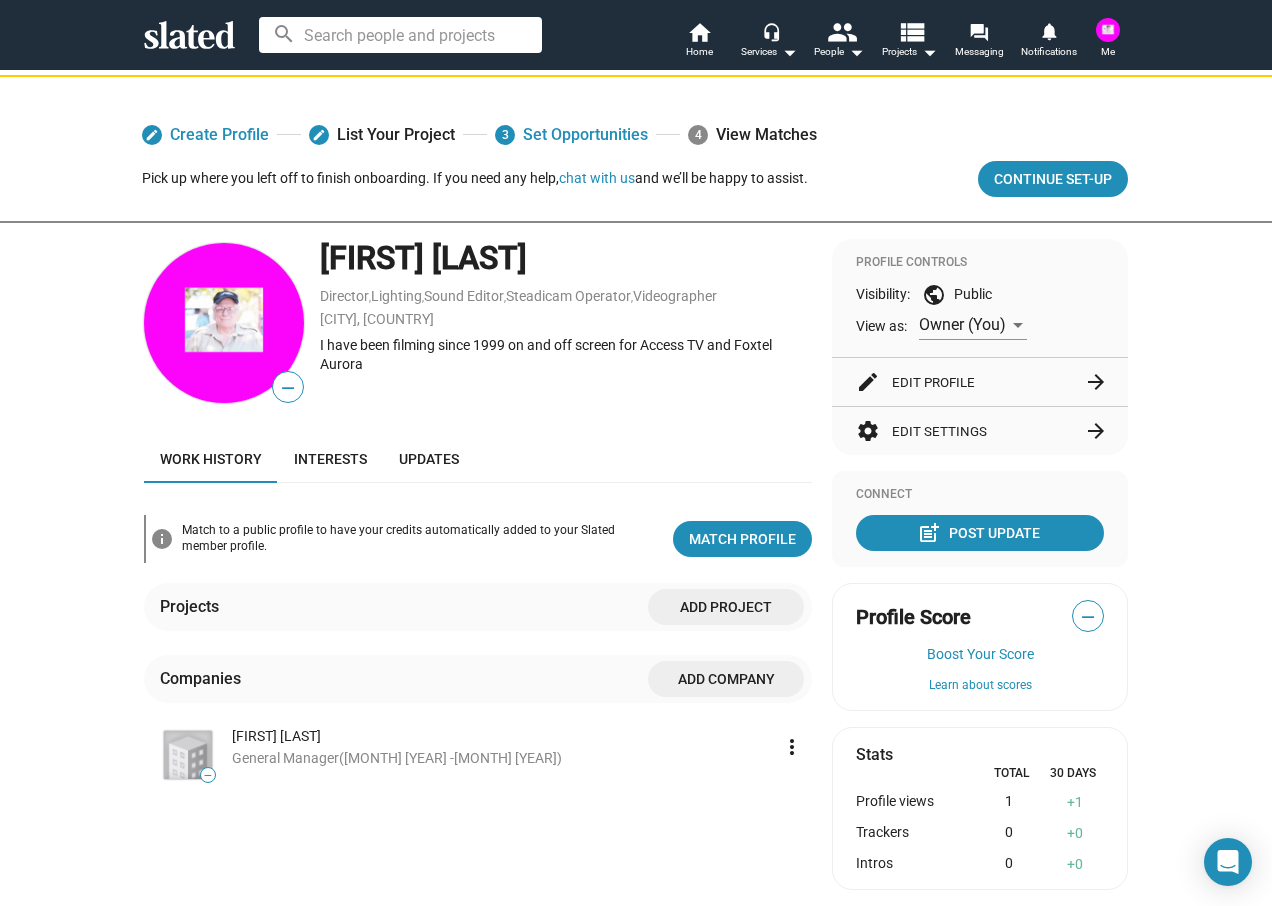 scroll, scrollTop: 0, scrollLeft: 0, axis: both 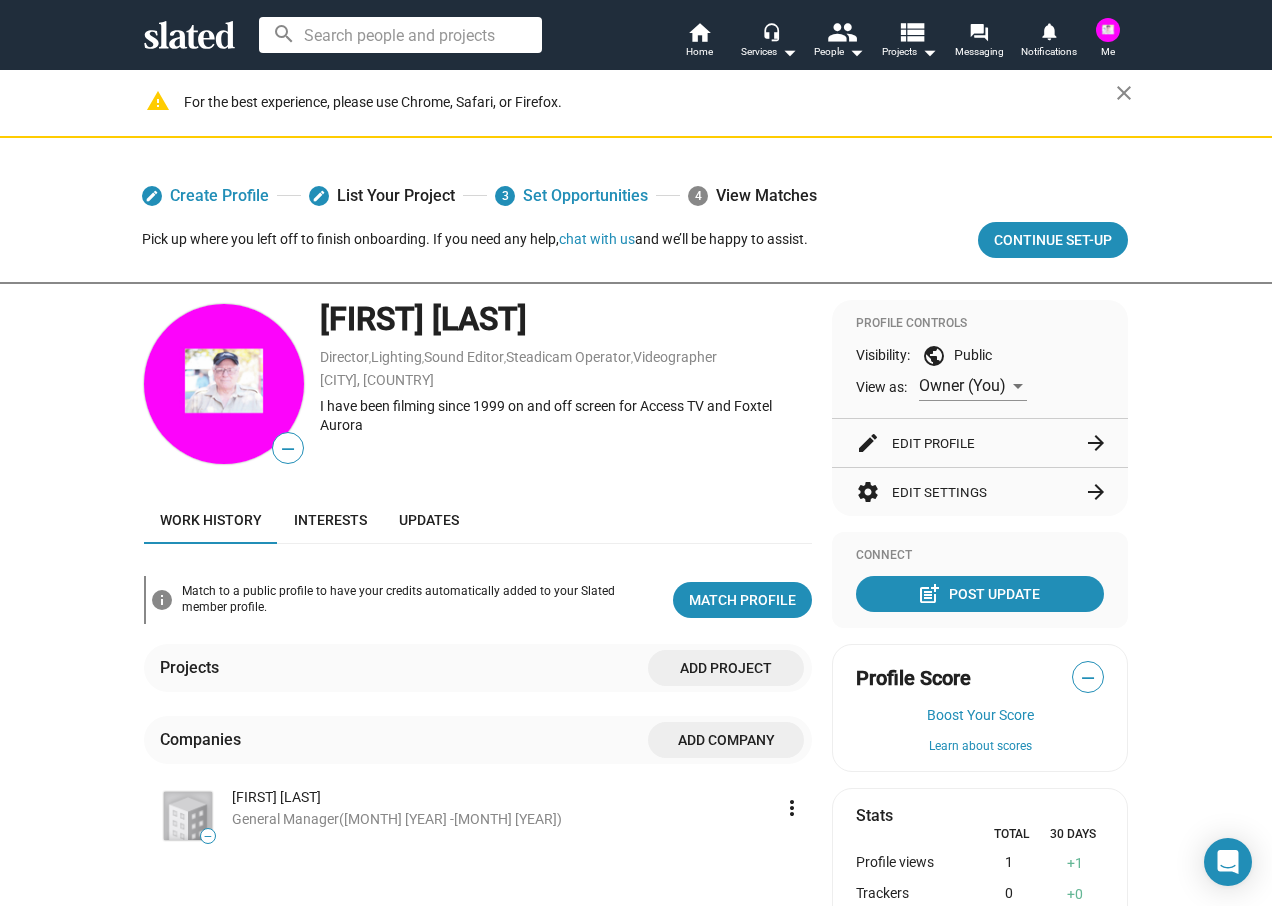 click at bounding box center [1018, 387] 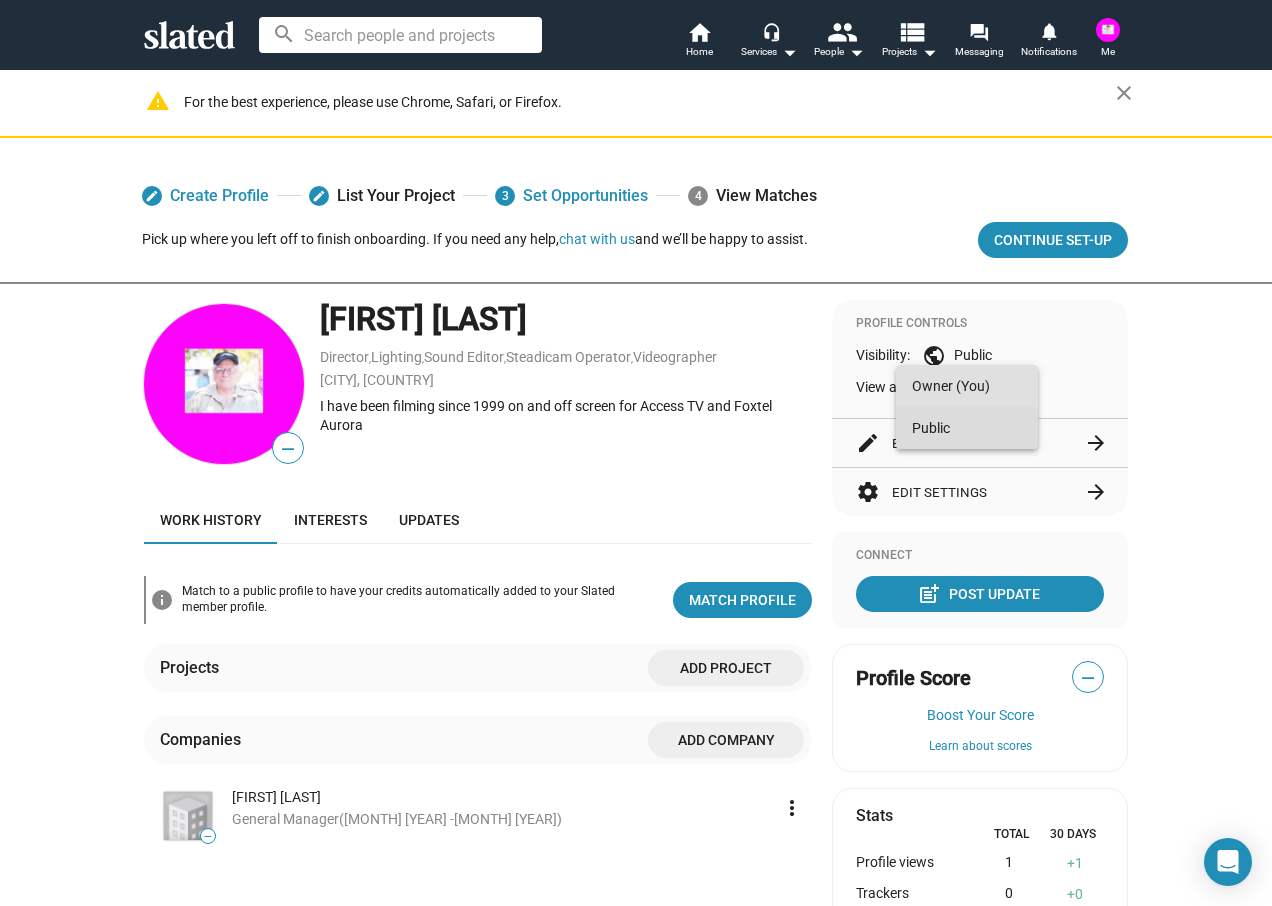 click on "Public" at bounding box center (967, 428) 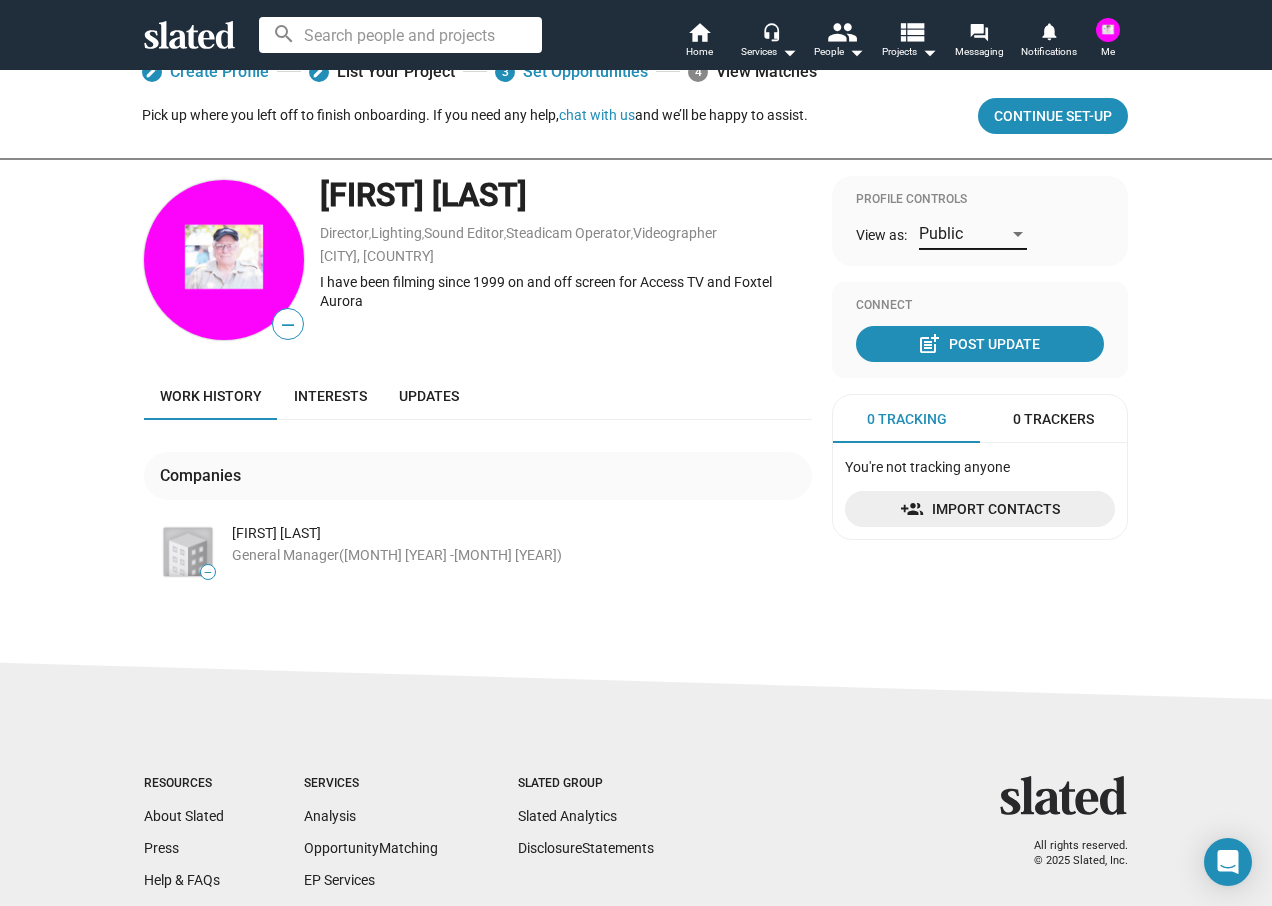 scroll, scrollTop: 297, scrollLeft: 0, axis: vertical 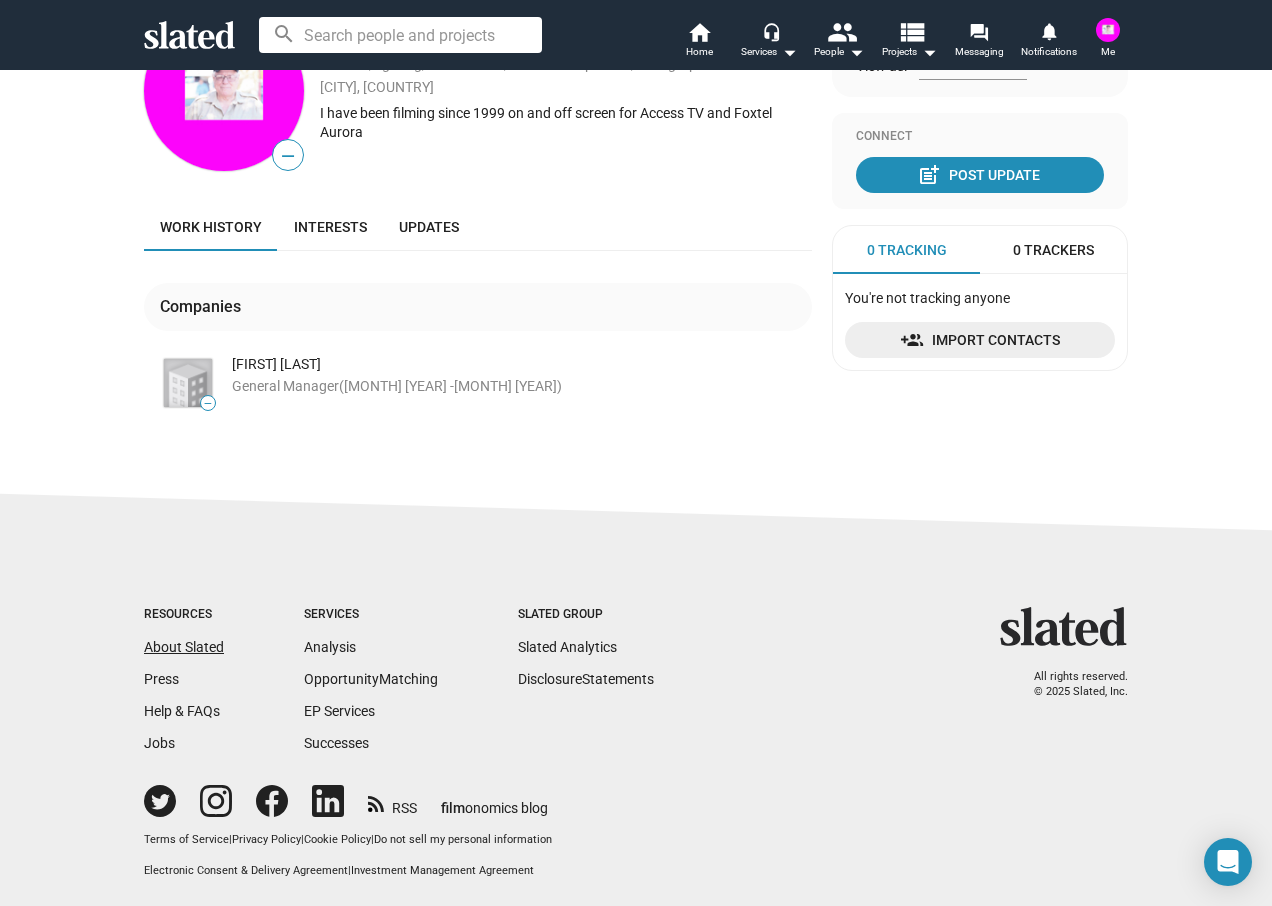 click on "About Slated" at bounding box center (184, 647) 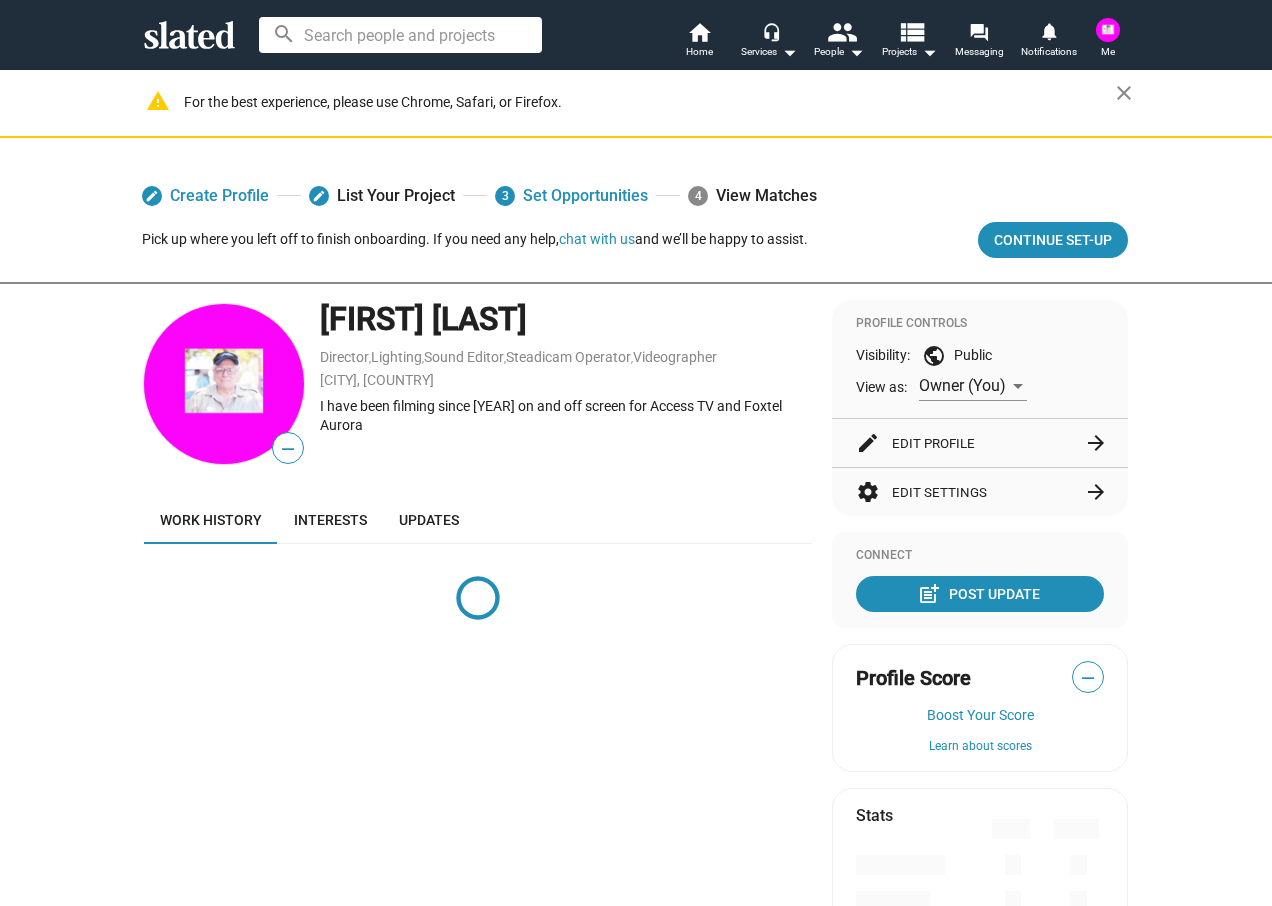 scroll, scrollTop: 0, scrollLeft: 0, axis: both 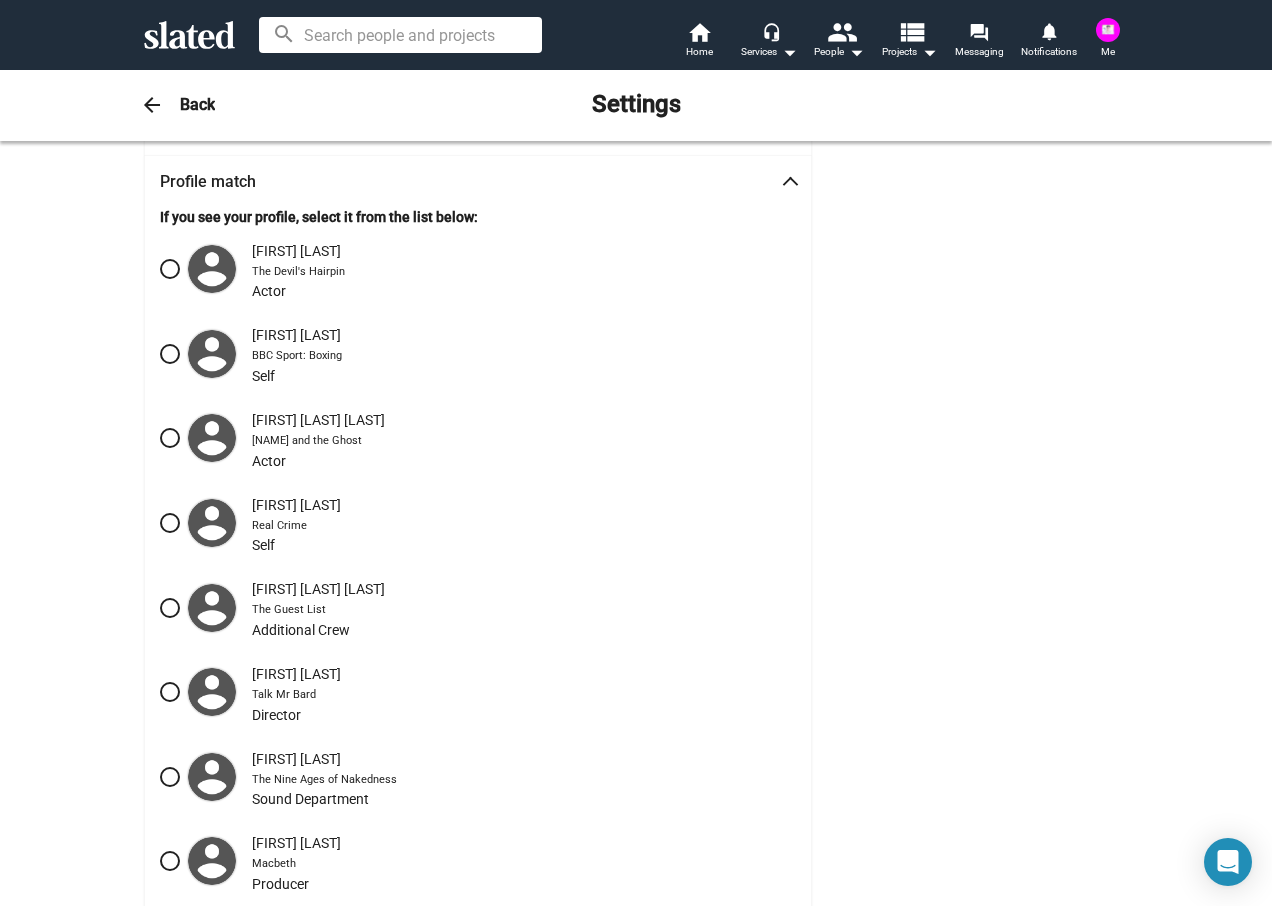 click at bounding box center (1108, 30) 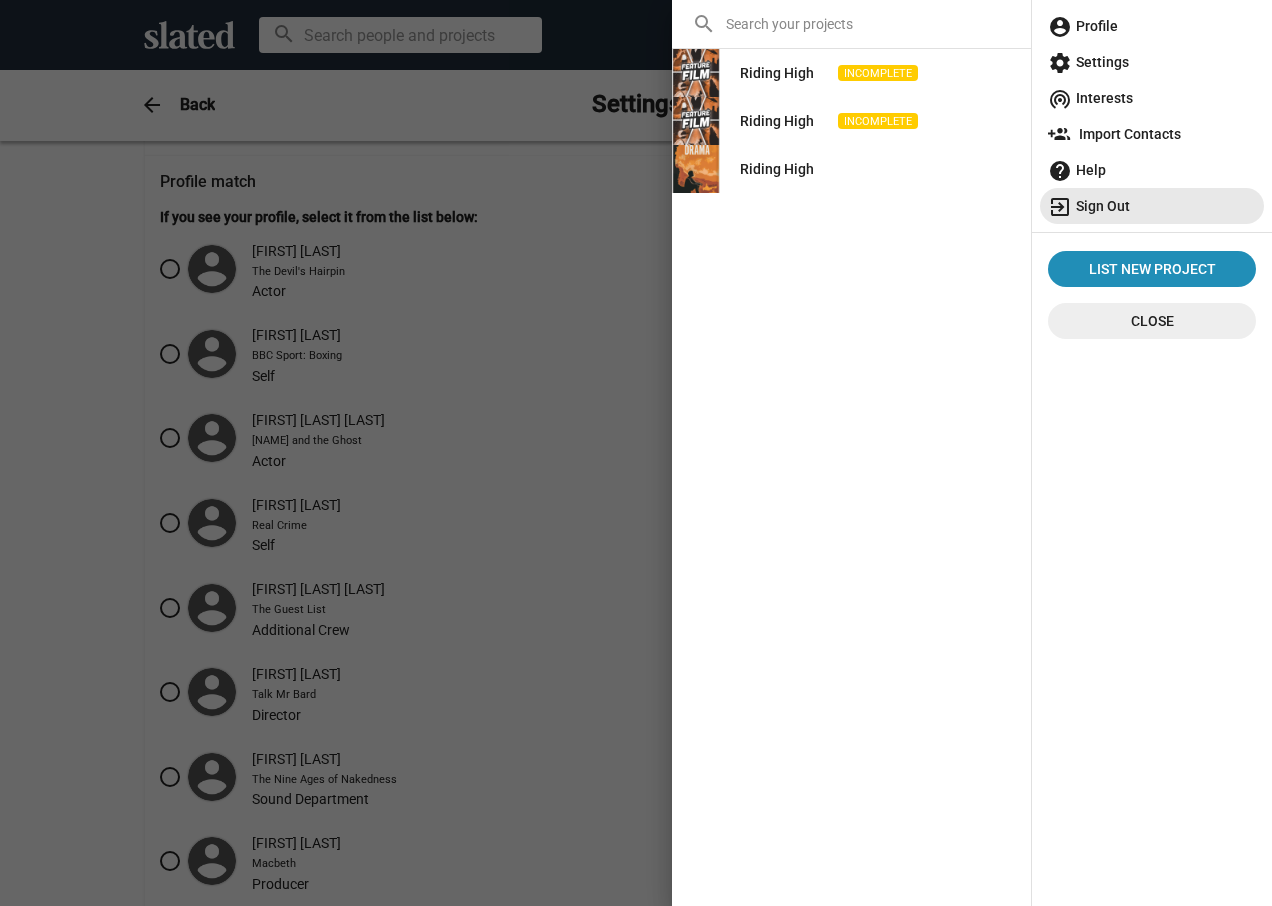 click on "exit_to_app  Sign Out" at bounding box center [1152, 206] 